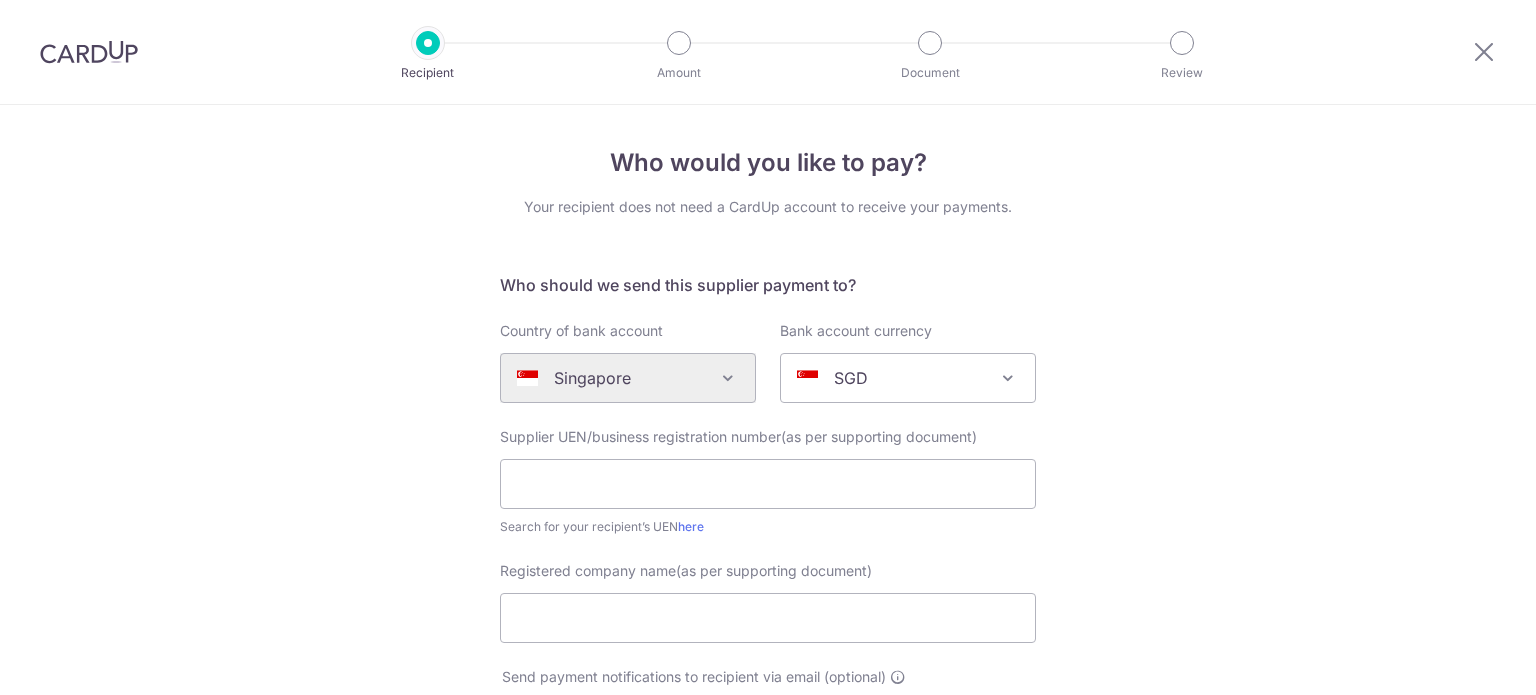 scroll, scrollTop: 0, scrollLeft: 0, axis: both 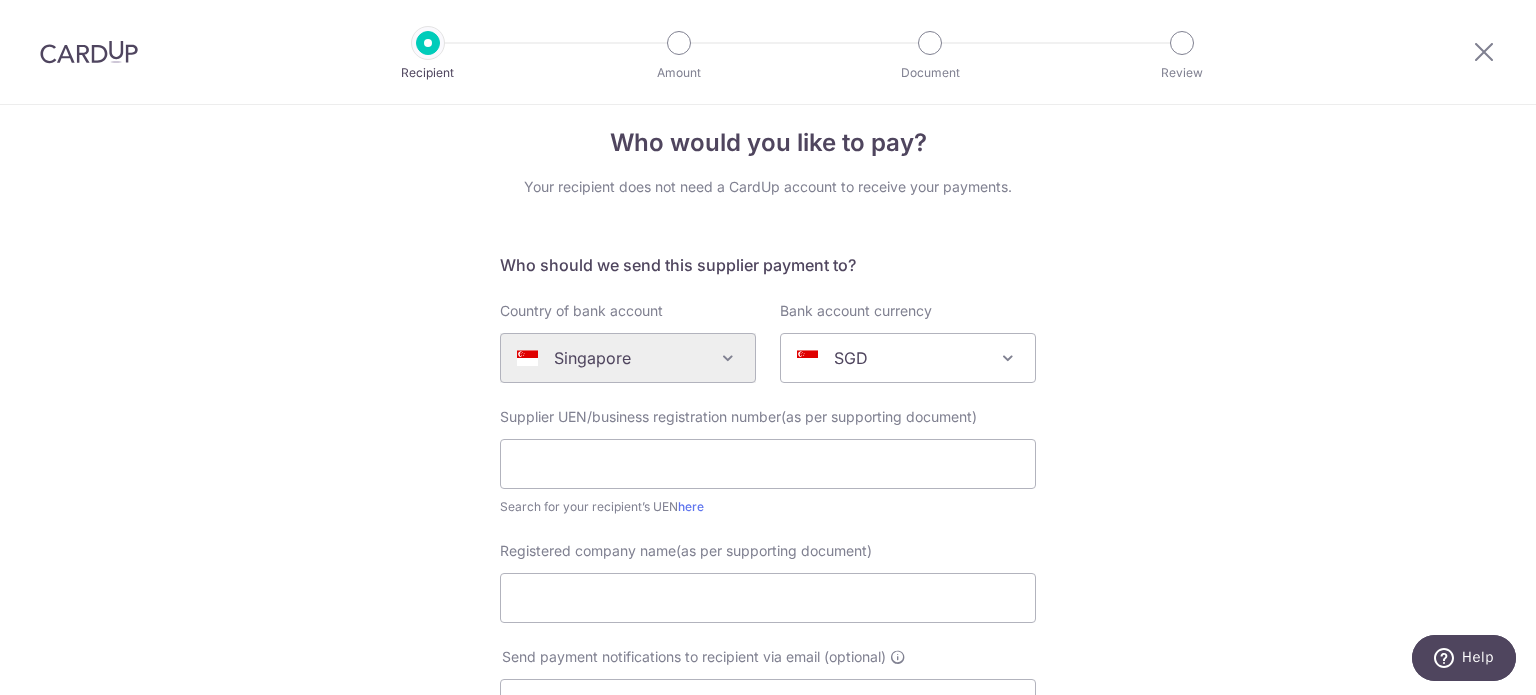 click at bounding box center (89, 52) 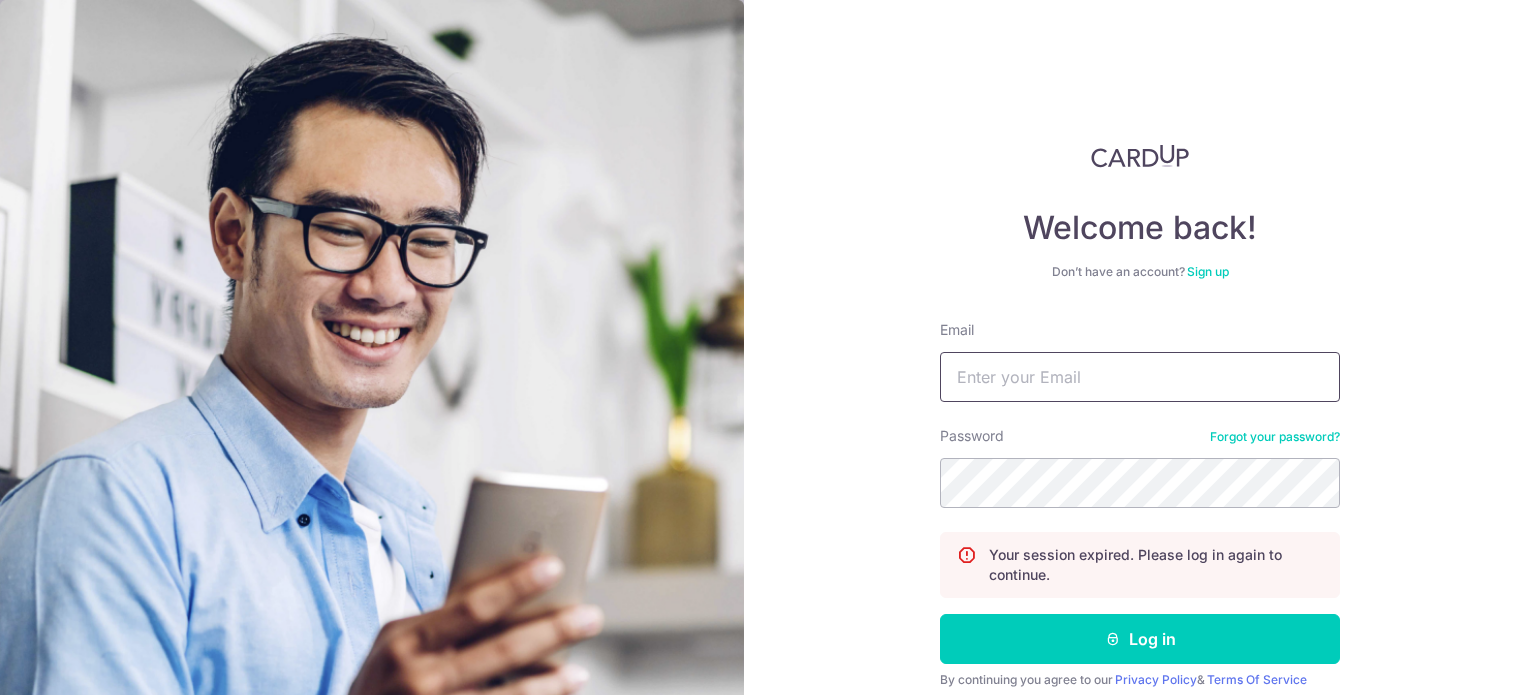 scroll, scrollTop: 0, scrollLeft: 0, axis: both 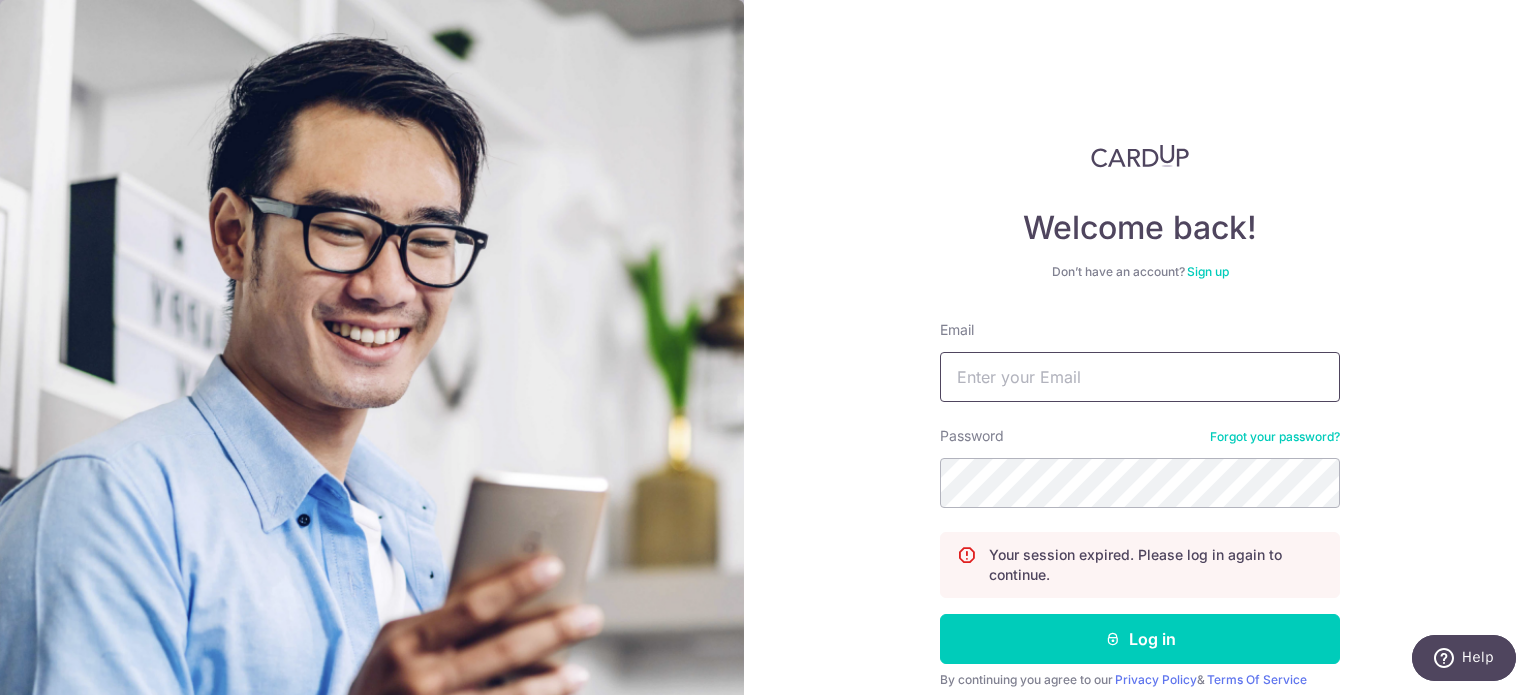 click on "Email" at bounding box center (1140, 377) 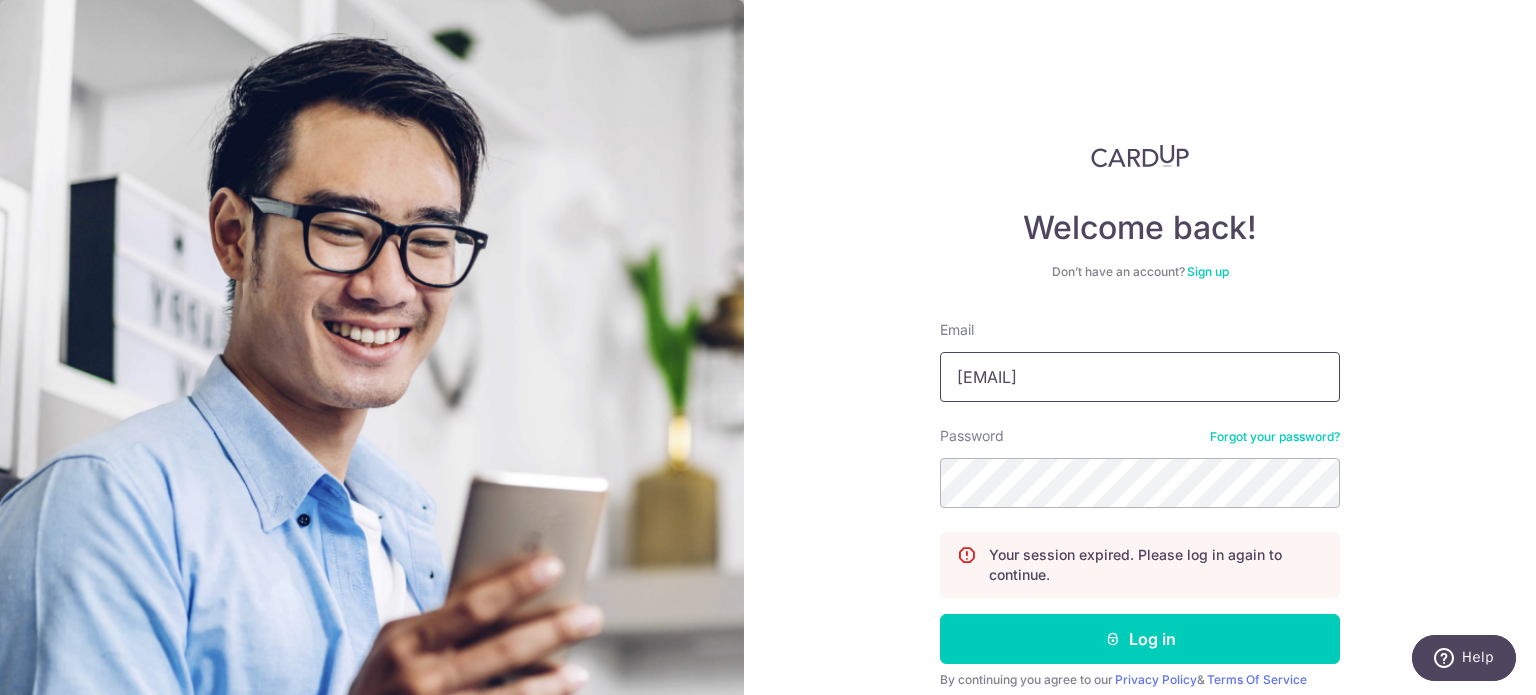 type on "[EMAIL]" 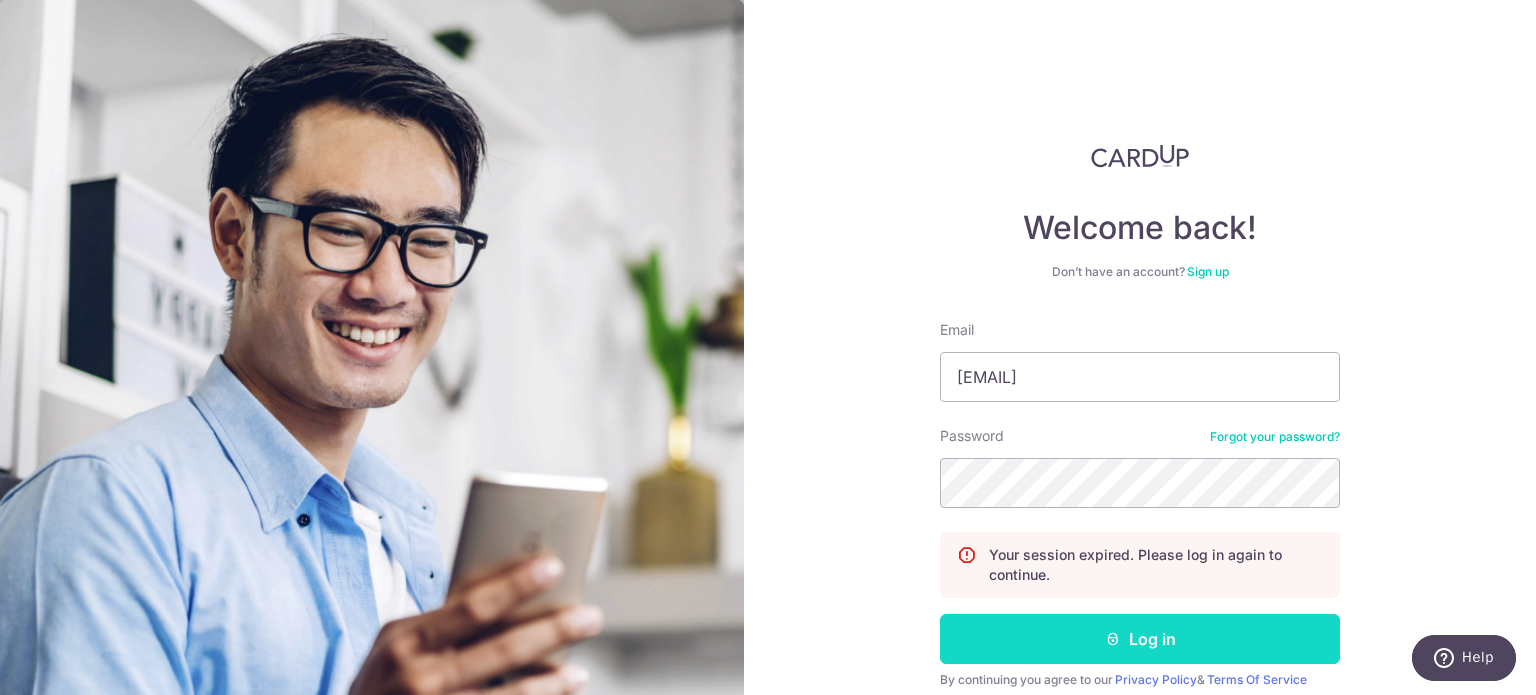 click on "Log in" at bounding box center (1140, 639) 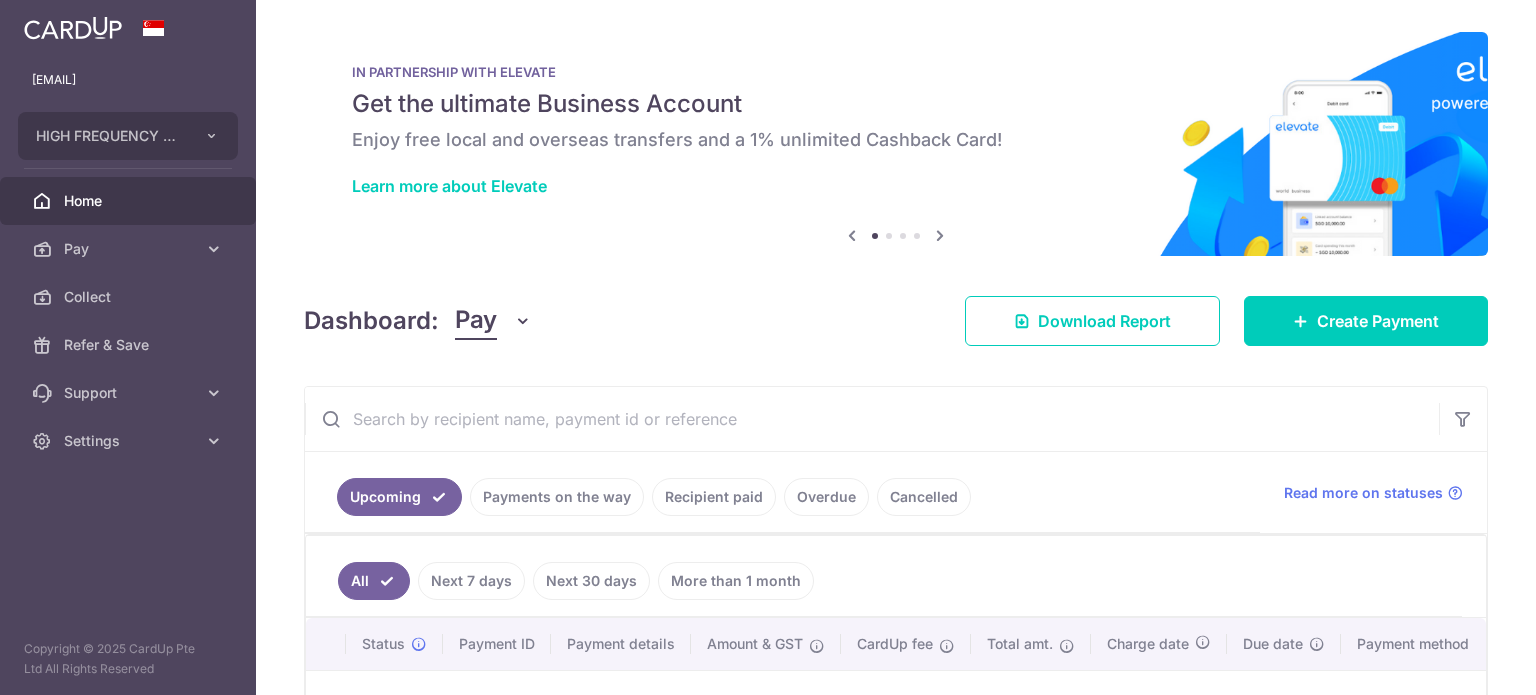 scroll, scrollTop: 0, scrollLeft: 0, axis: both 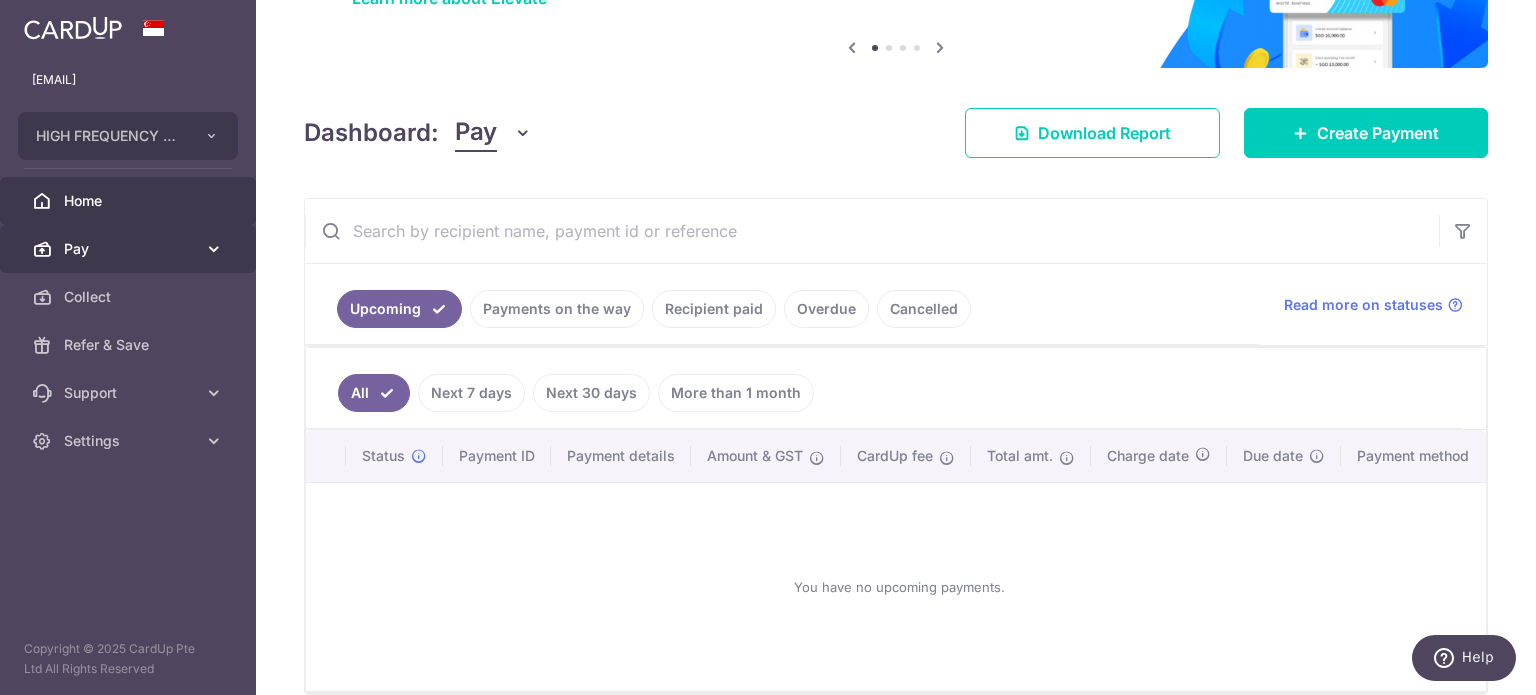 click on "Pay" at bounding box center [130, 249] 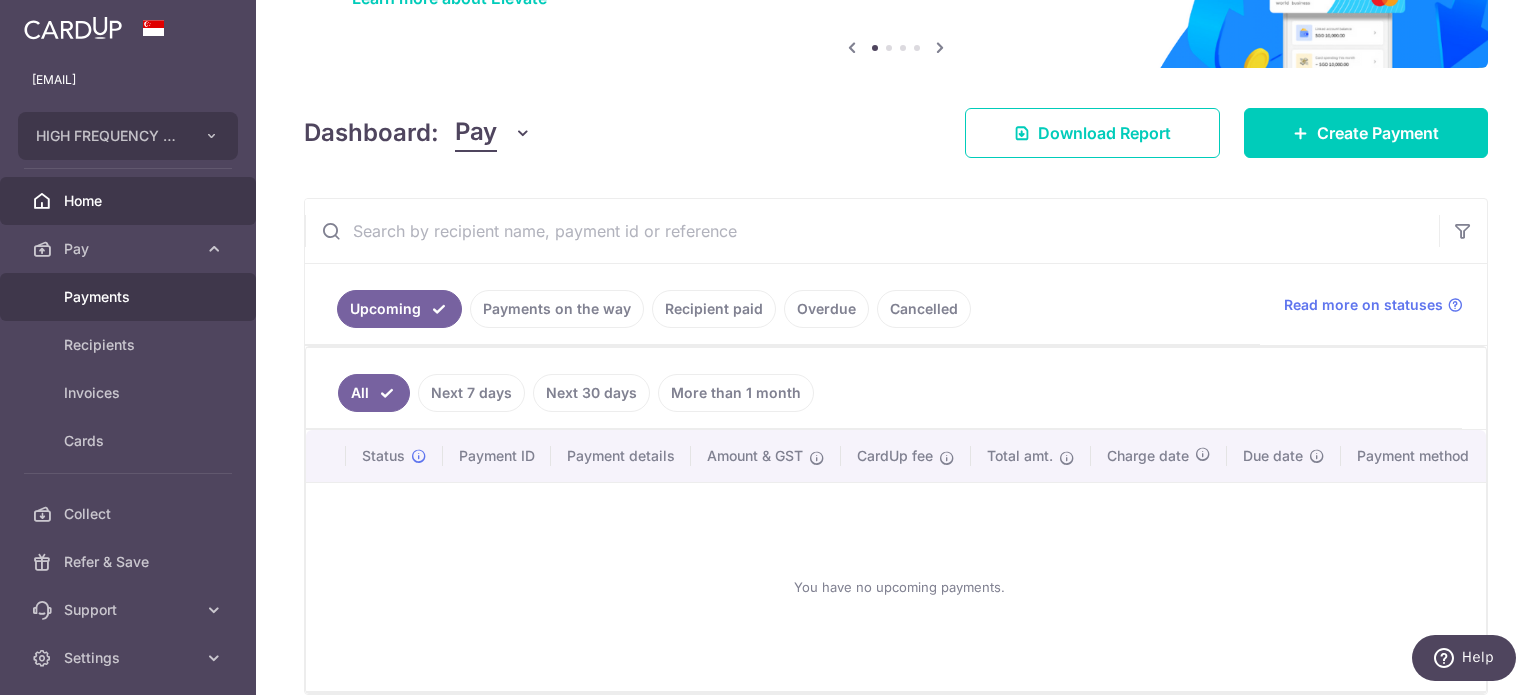 click on "Payments" at bounding box center (130, 297) 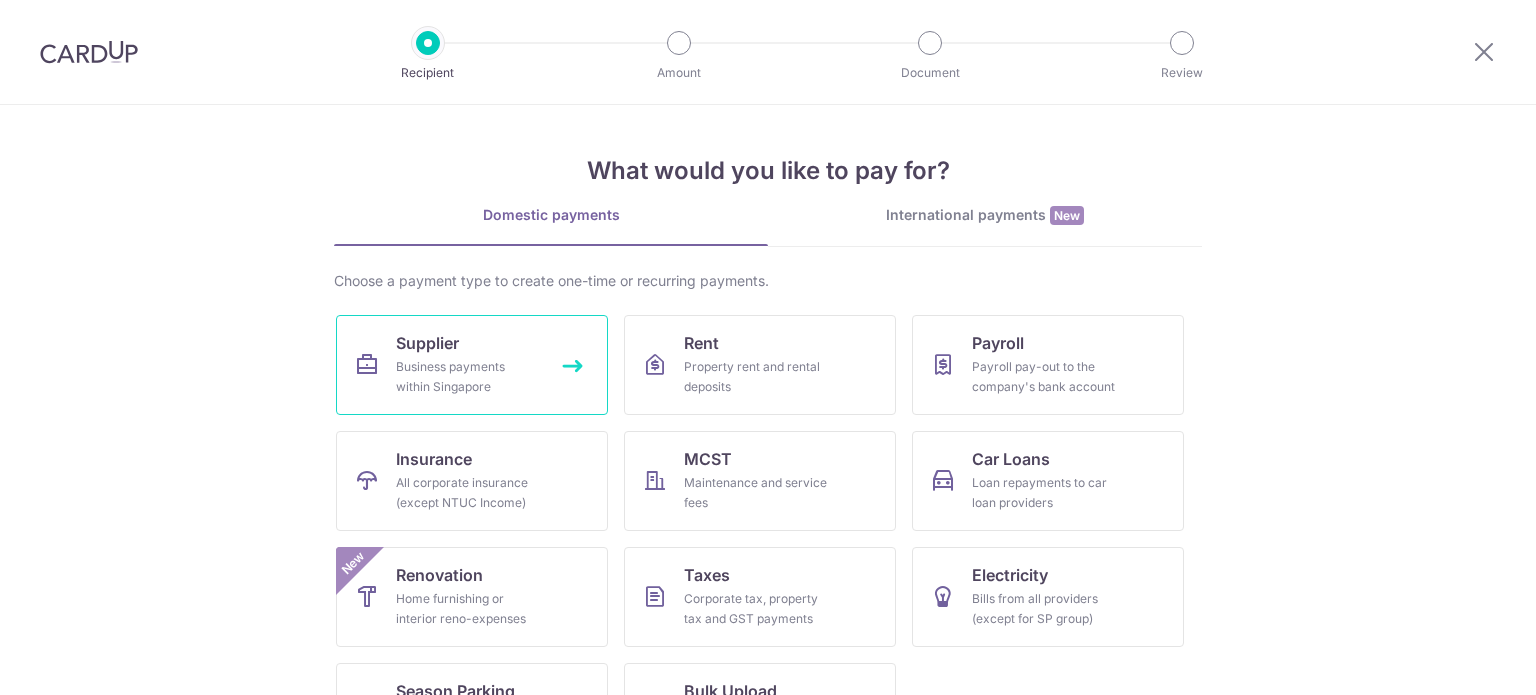 scroll, scrollTop: 0, scrollLeft: 0, axis: both 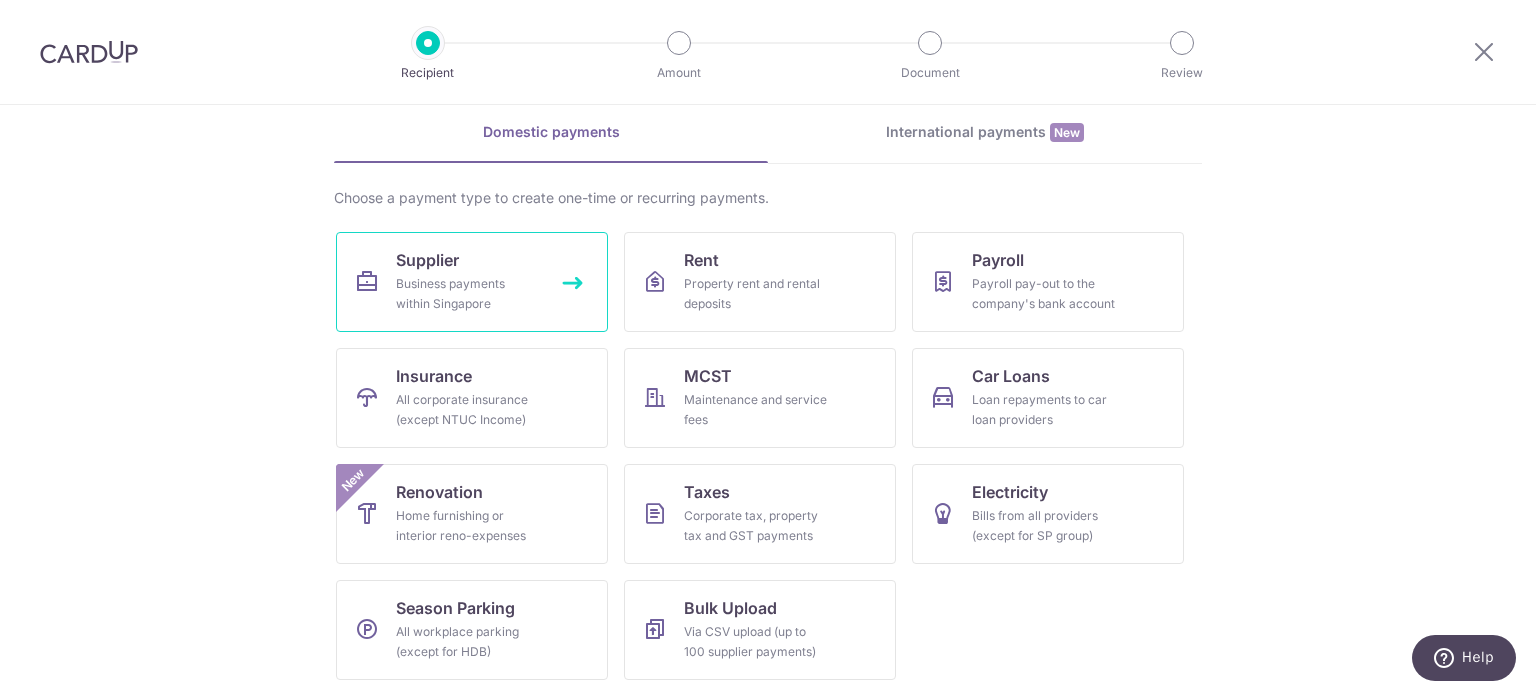 click on "Business payments within Singapore" at bounding box center [468, 294] 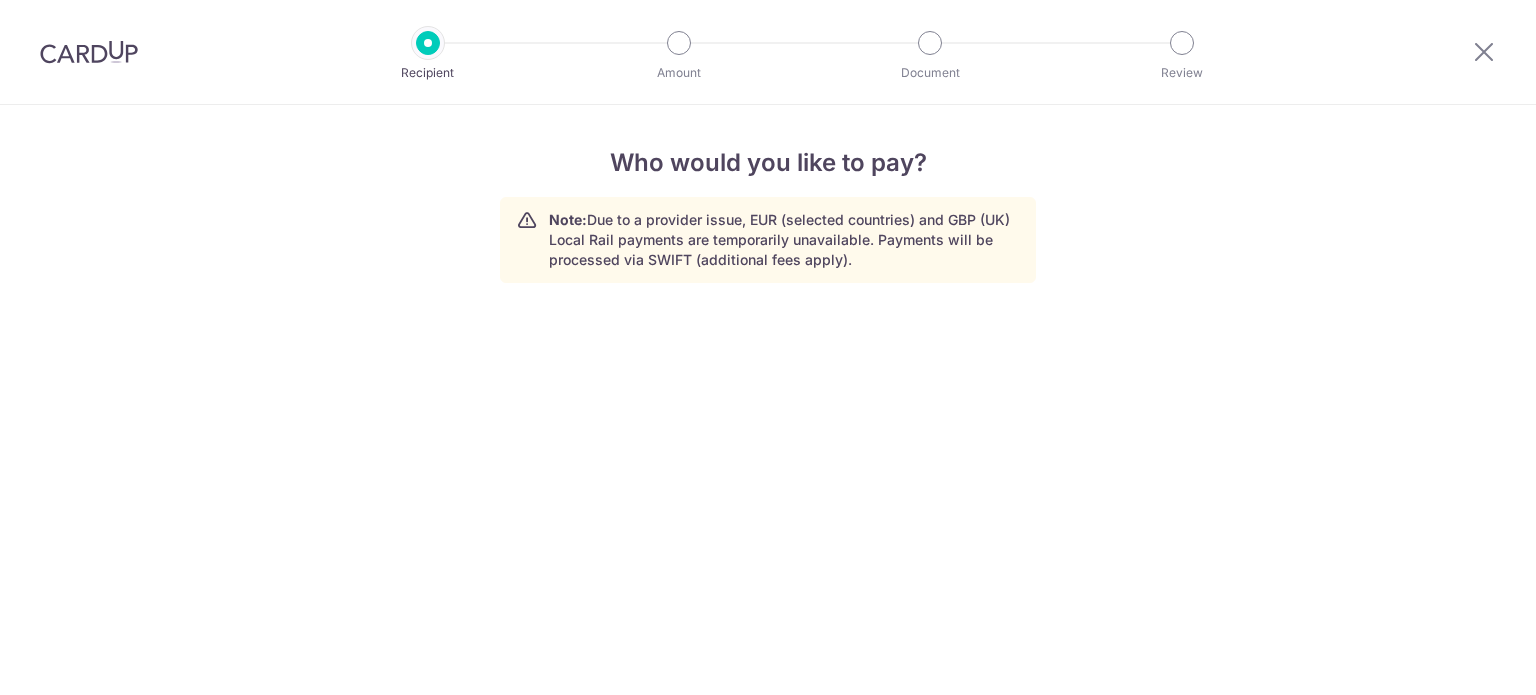 scroll, scrollTop: 0, scrollLeft: 0, axis: both 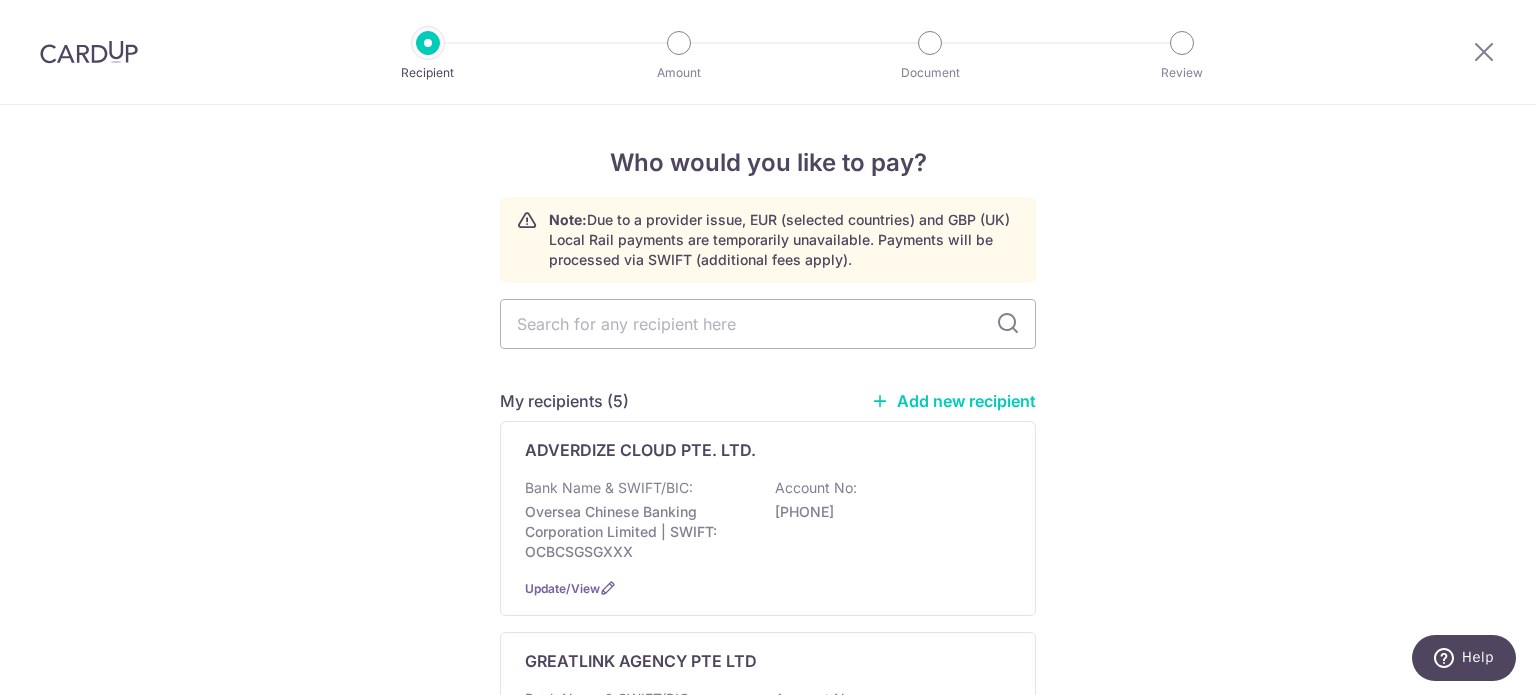 click on "Add new recipient" at bounding box center (953, 401) 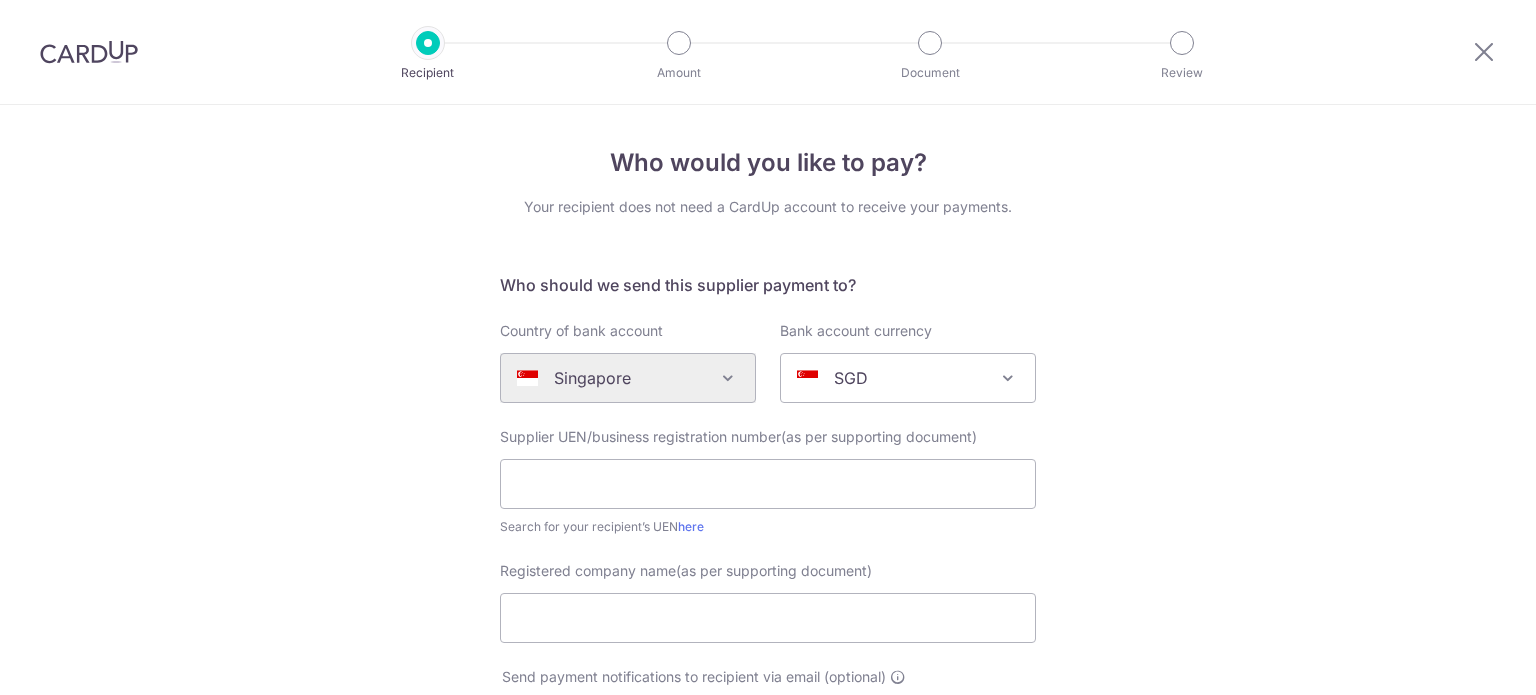 scroll, scrollTop: 0, scrollLeft: 0, axis: both 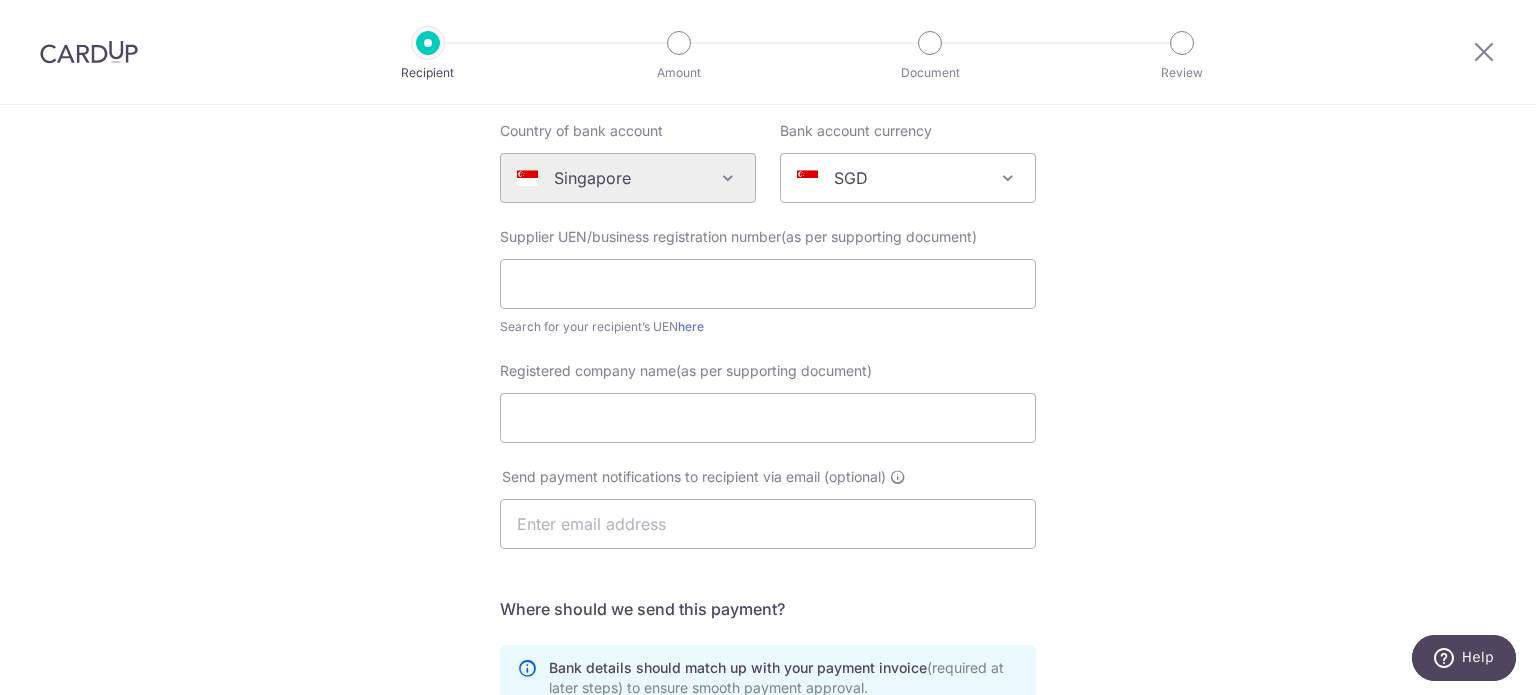 click on "Supplier UEN/business registration number(as per supporting document)
Search for your recipient’s UEN  here" at bounding box center [768, 282] 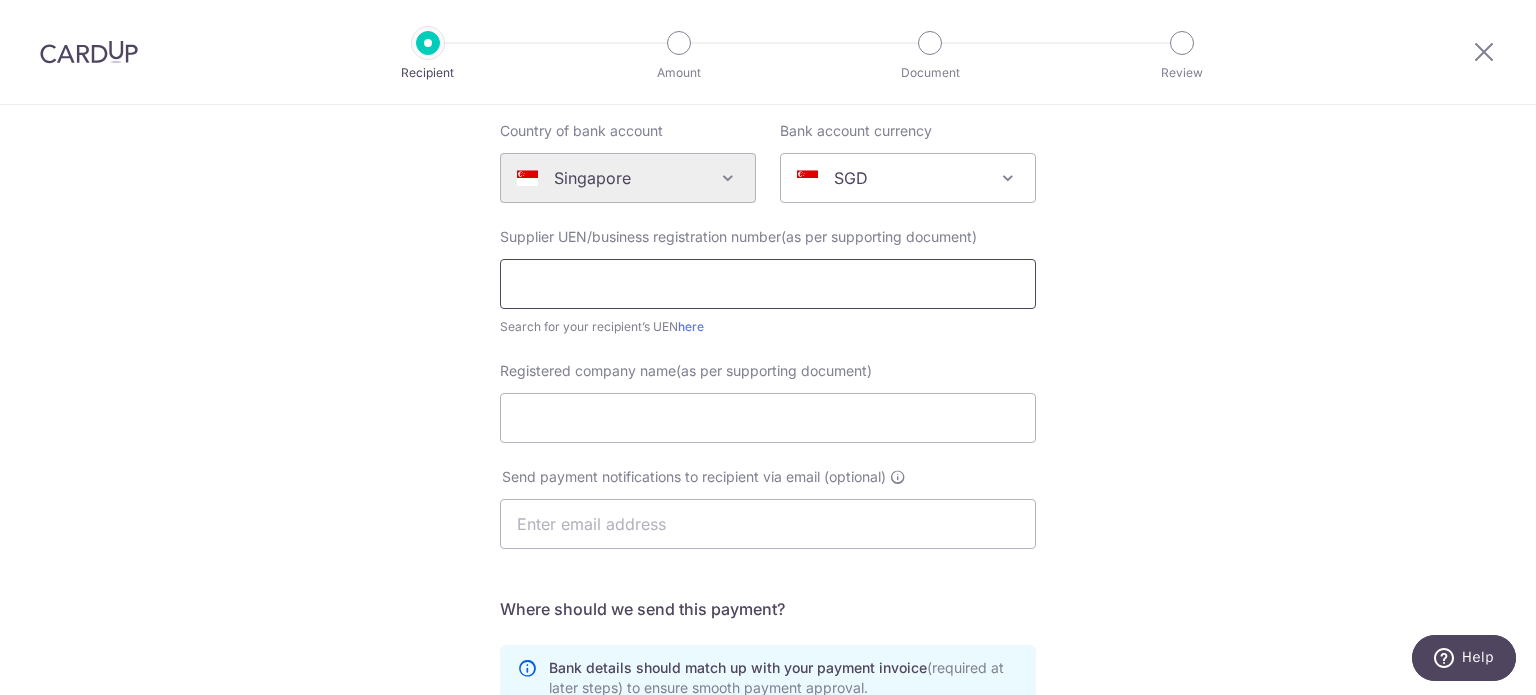 click at bounding box center (768, 284) 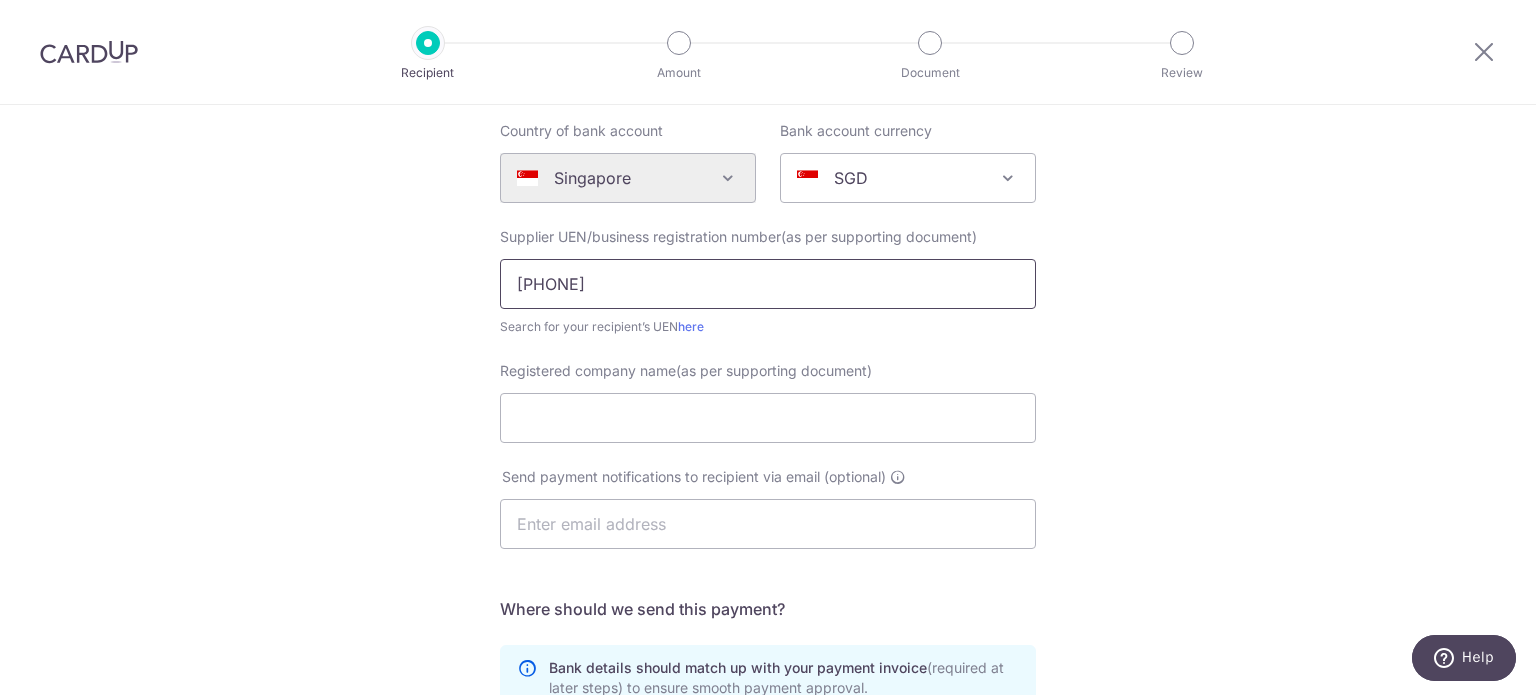 type on "53392239M" 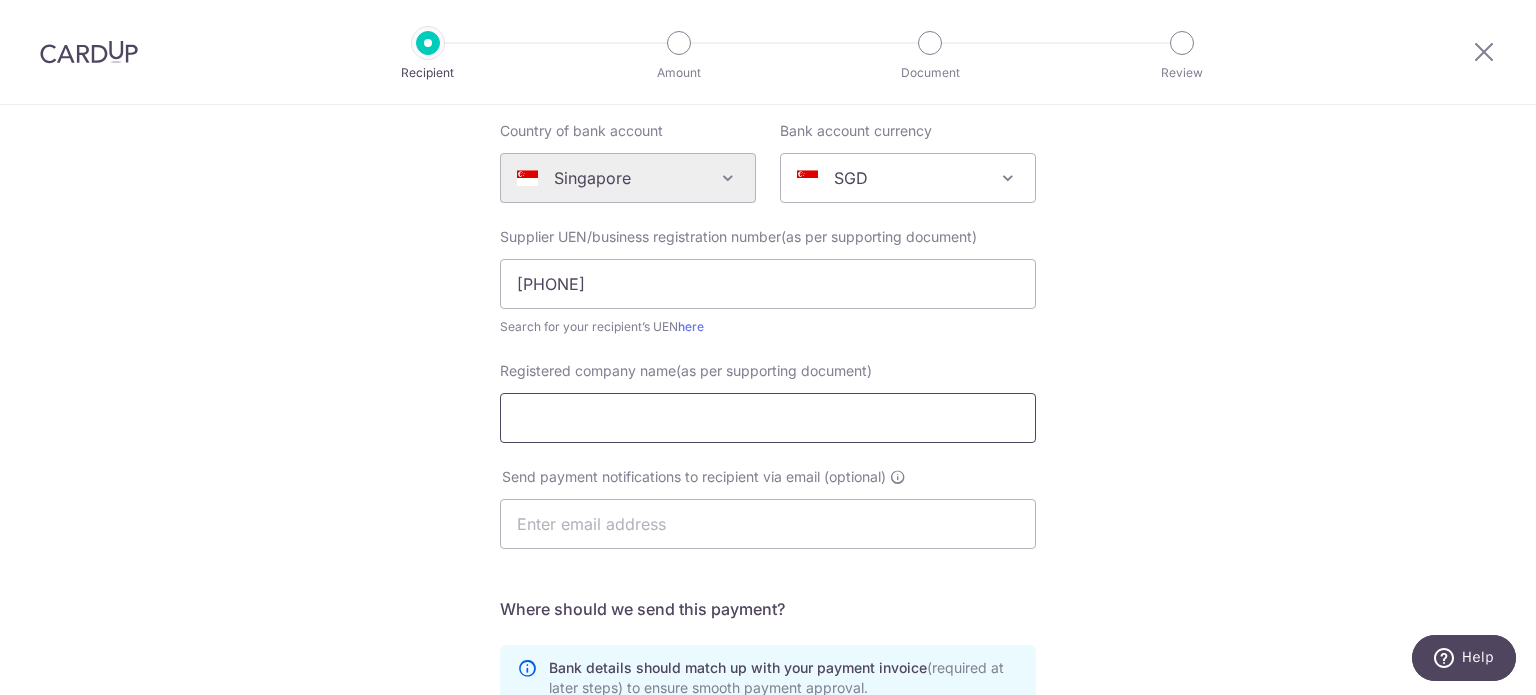 click on "Registered company name(as per supporting document)" at bounding box center [768, 418] 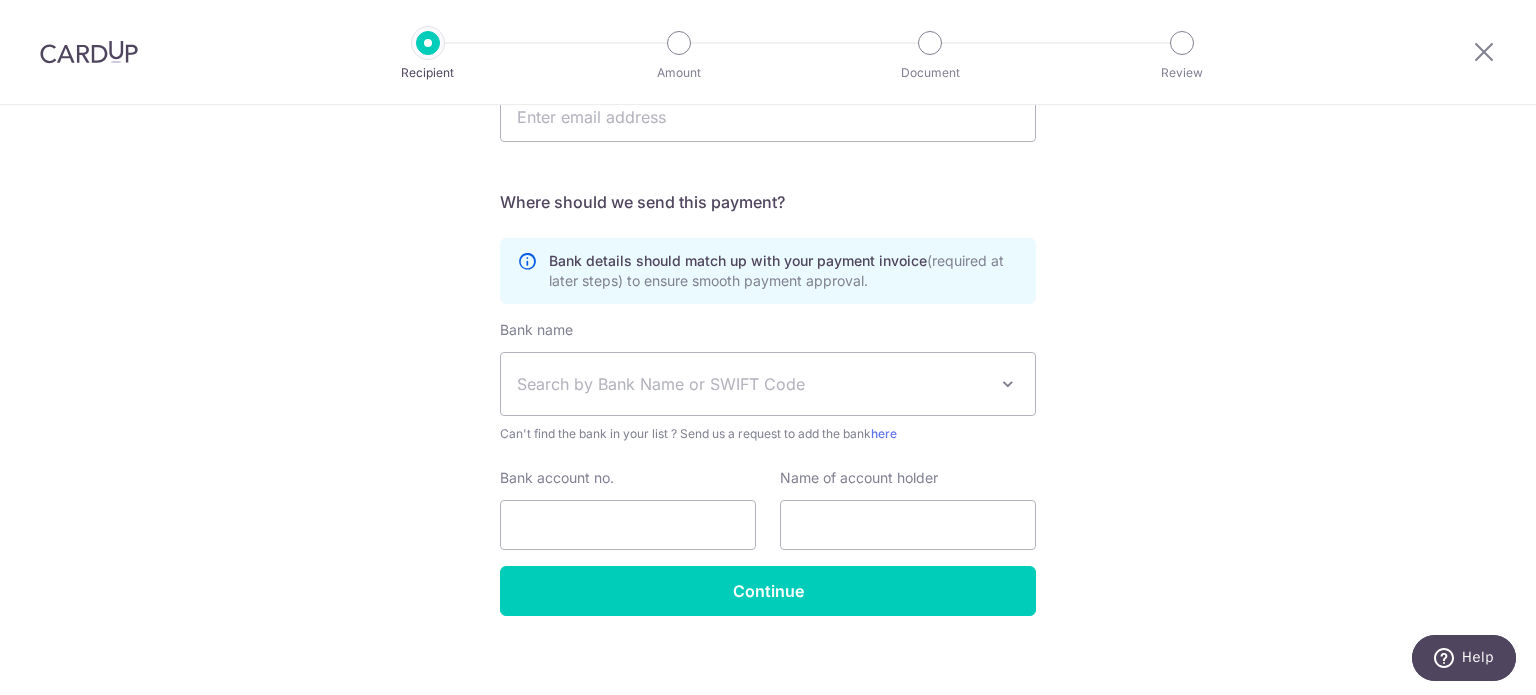 scroll, scrollTop: 612, scrollLeft: 0, axis: vertical 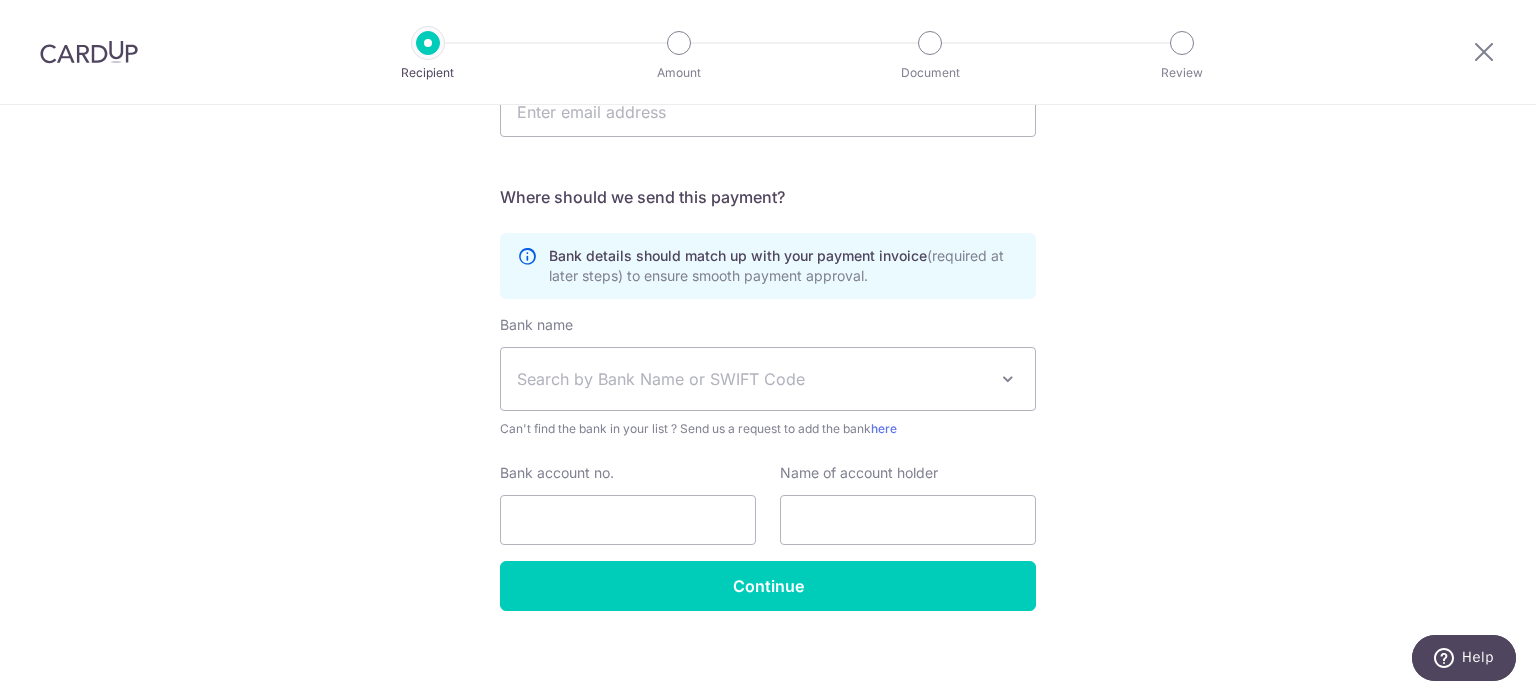 type on "MY EMPLOYMENT AGENCY" 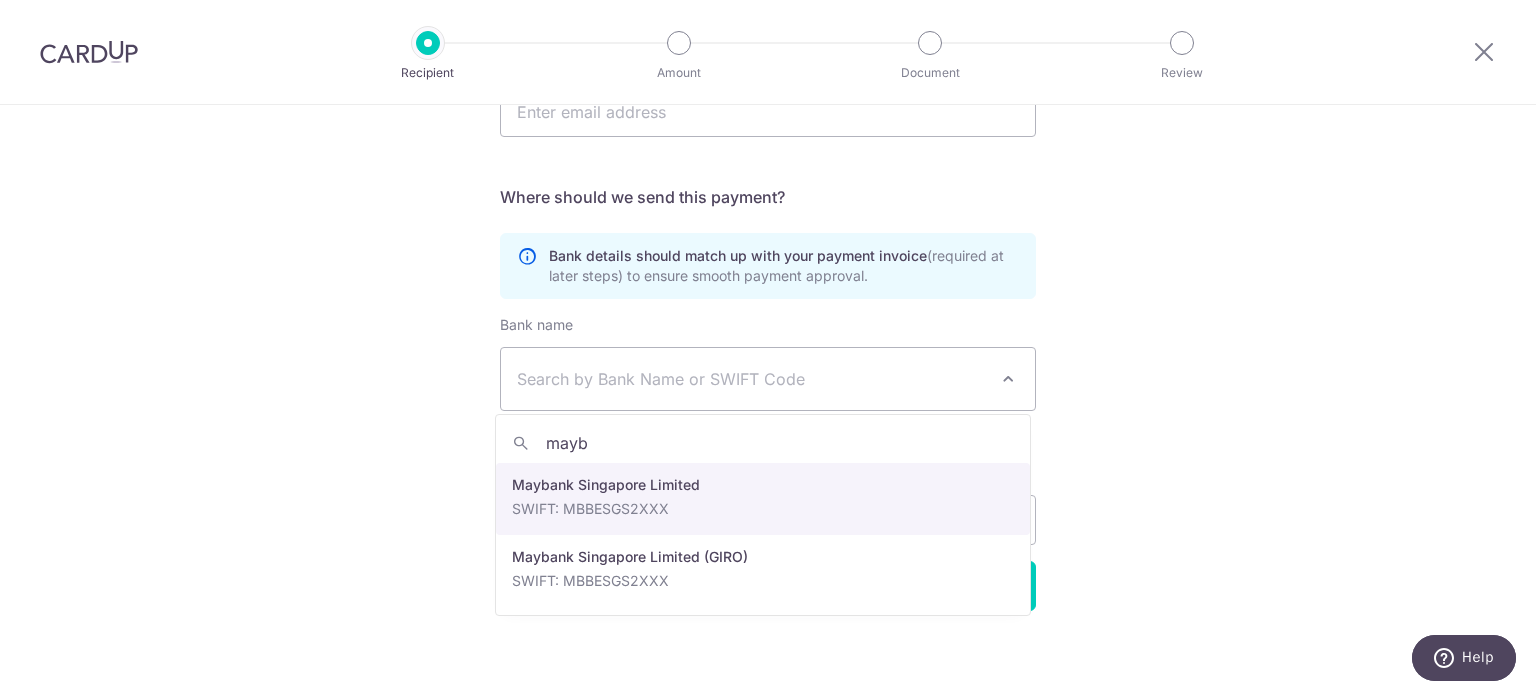 type on "mayb" 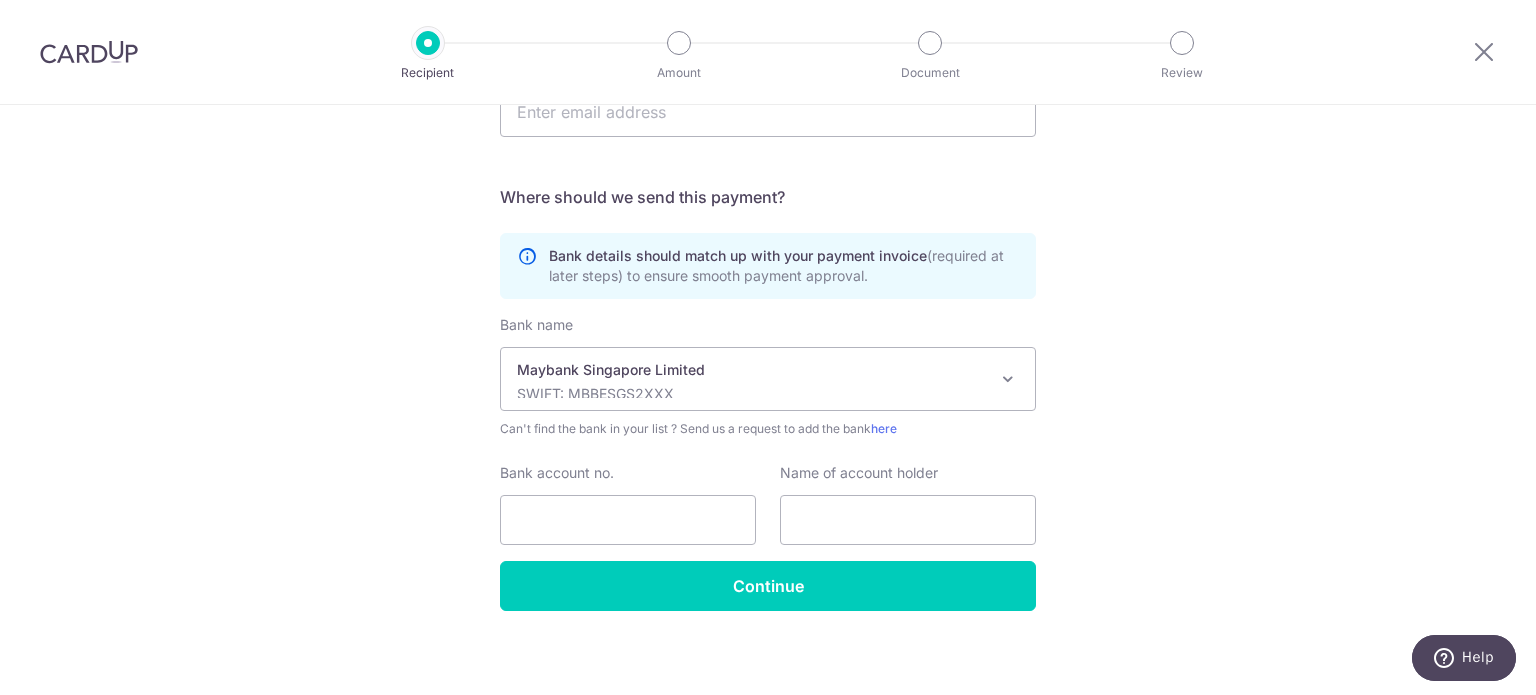 select on "10" 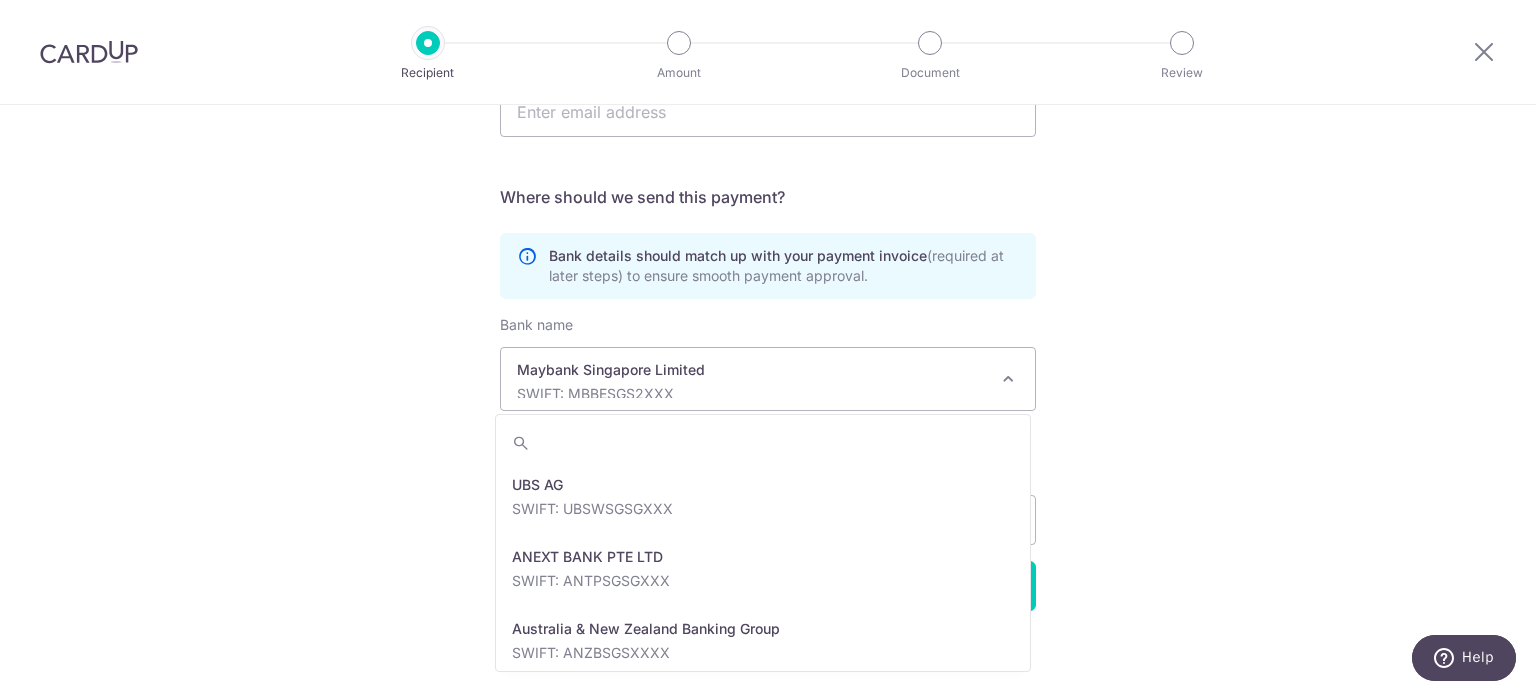 scroll, scrollTop: 2376, scrollLeft: 0, axis: vertical 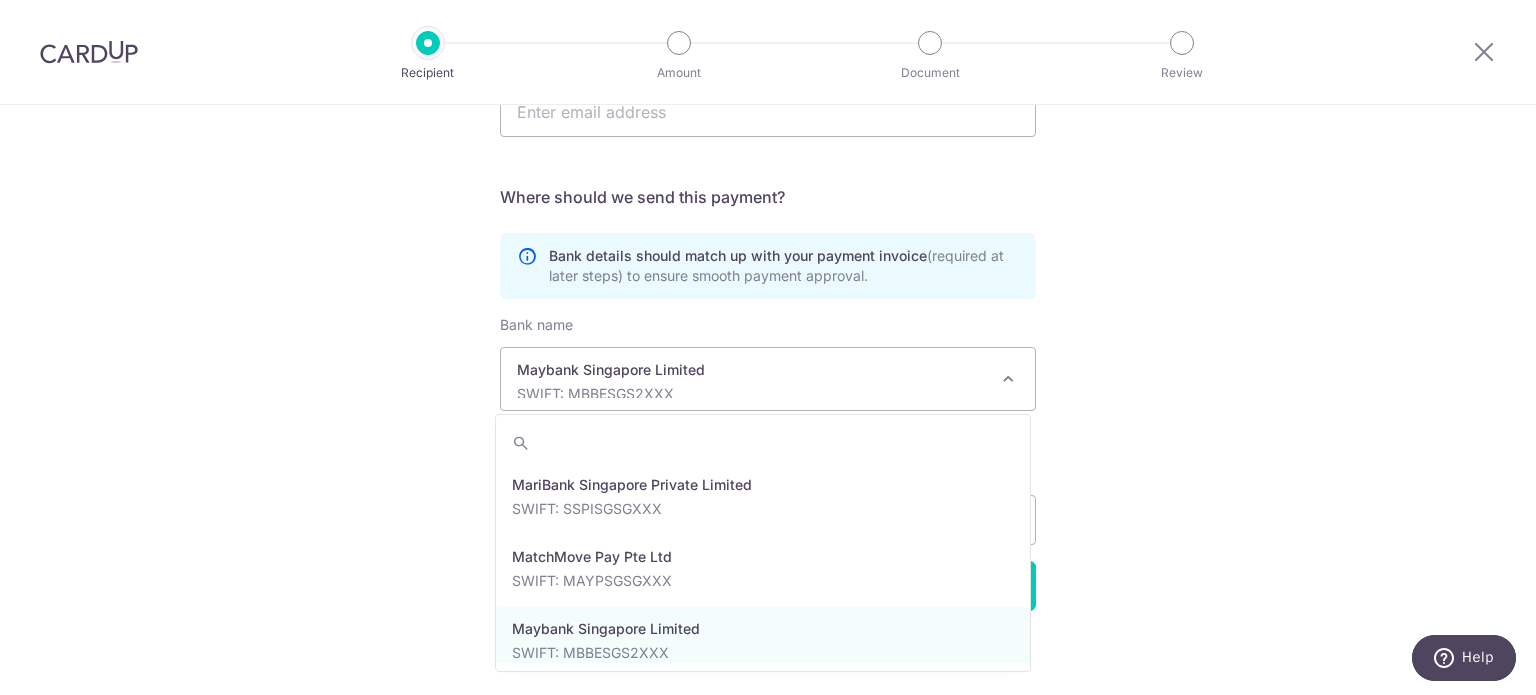 click on "Who would you like to pay?
Your recipient does not need a CardUp account to receive your payments.
Who should we send this supplier payment to?
Country of bank account
Algeria
Andorra
Angola
Anguilla
Argentina
Armenia
Aruba
Australia
Austria
Azerbaijan
Bahrain
Bangladesh
Belgium
Bolivia
Bosnia and Herzegovina
Brazil
British Virgin Islands
Bulgaria
Canada
Chile
China
Colombia
Costa Rica
Croatia
Cyprus
Czech Republic
Denmark
Dominica
Dominican Republic
East Timor
Ecuador
Egypt
Estonia
Faroe Islands
Fiji
Finland
France
French Guiana
French Polynesia
French Southern Territories
Georgia
Germany
Greece
Greenland
Grenada
Guernsey
Guyana
Honduras
Hong Kong
Hungary
Iceland
India
Indonesia
Ireland
Isle of Man
Israel
Italy
Japan
Jersey
Kazakhstan
Kosovo
Kuwait
Kyrgyzstan" at bounding box center [768, 99] 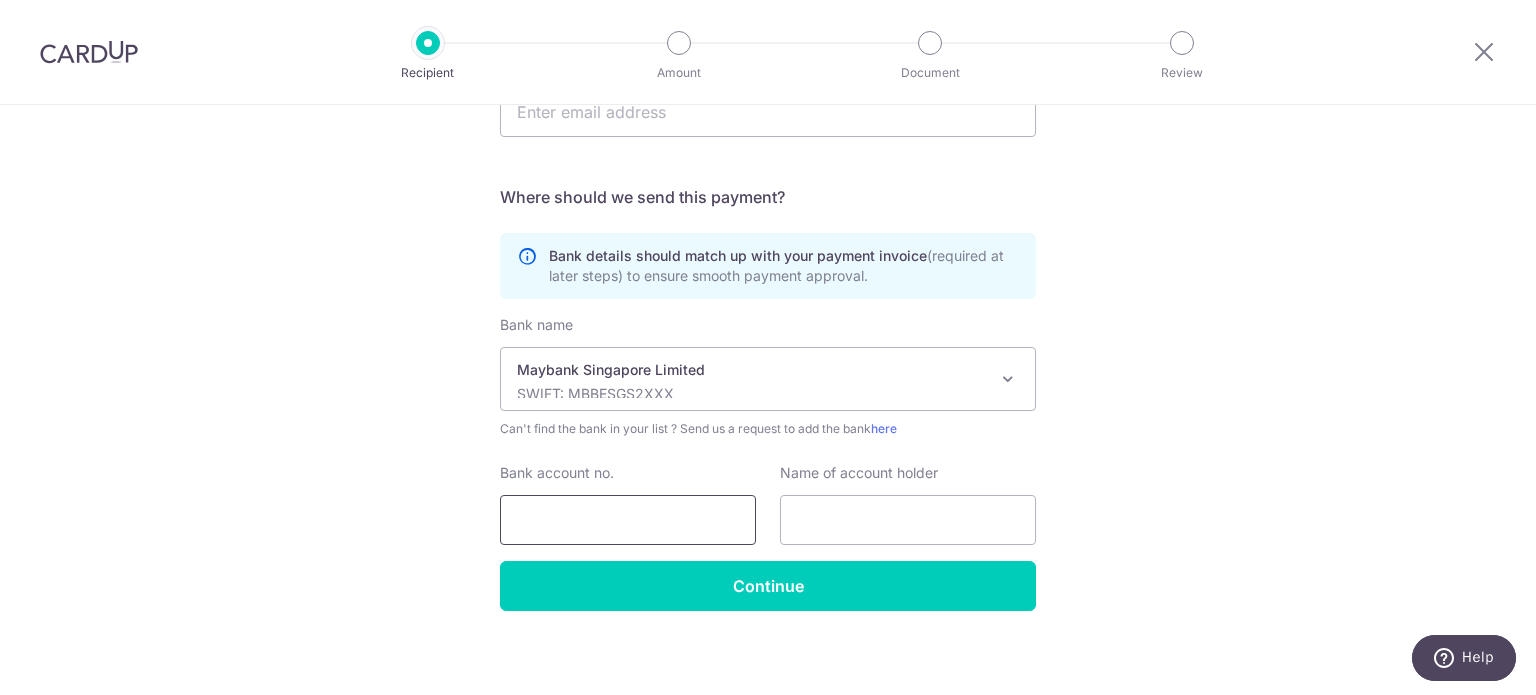 click on "Bank account no." at bounding box center [628, 520] 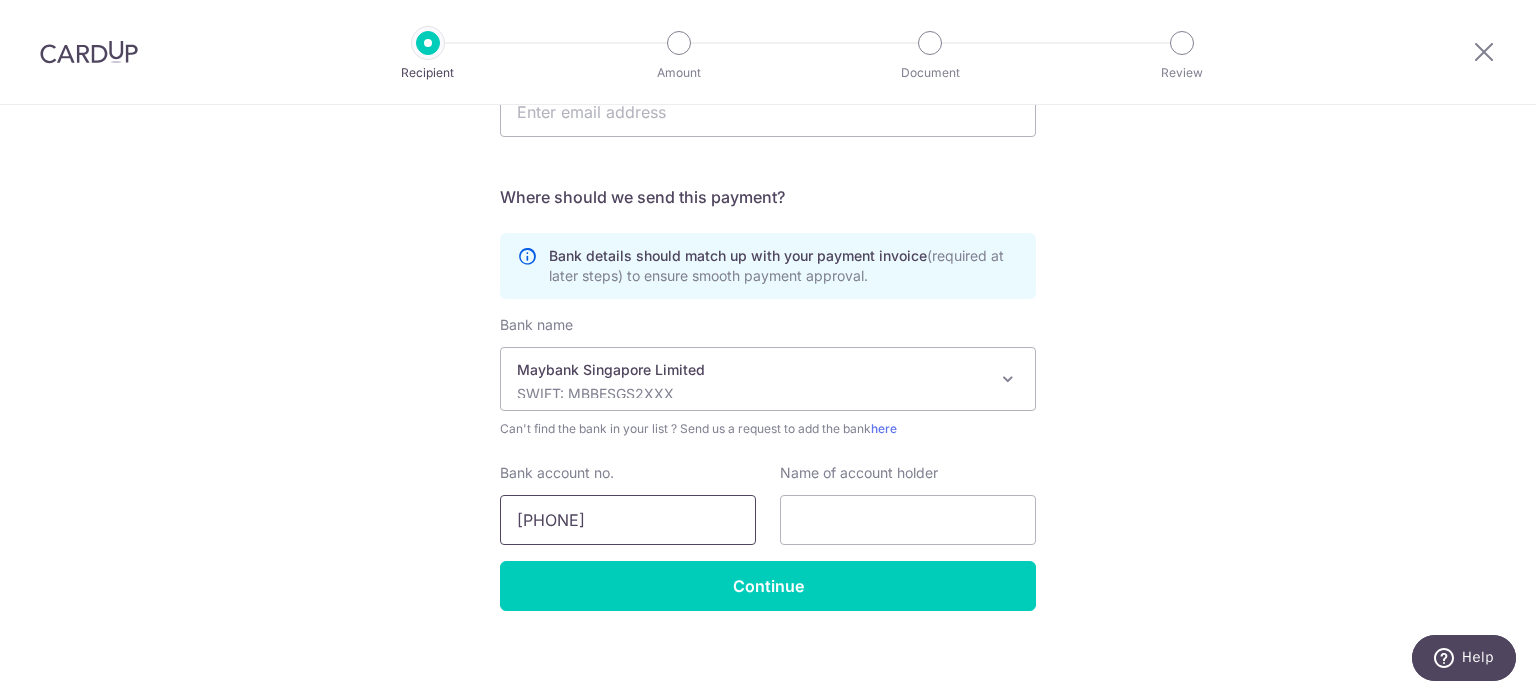 type on "04121083273" 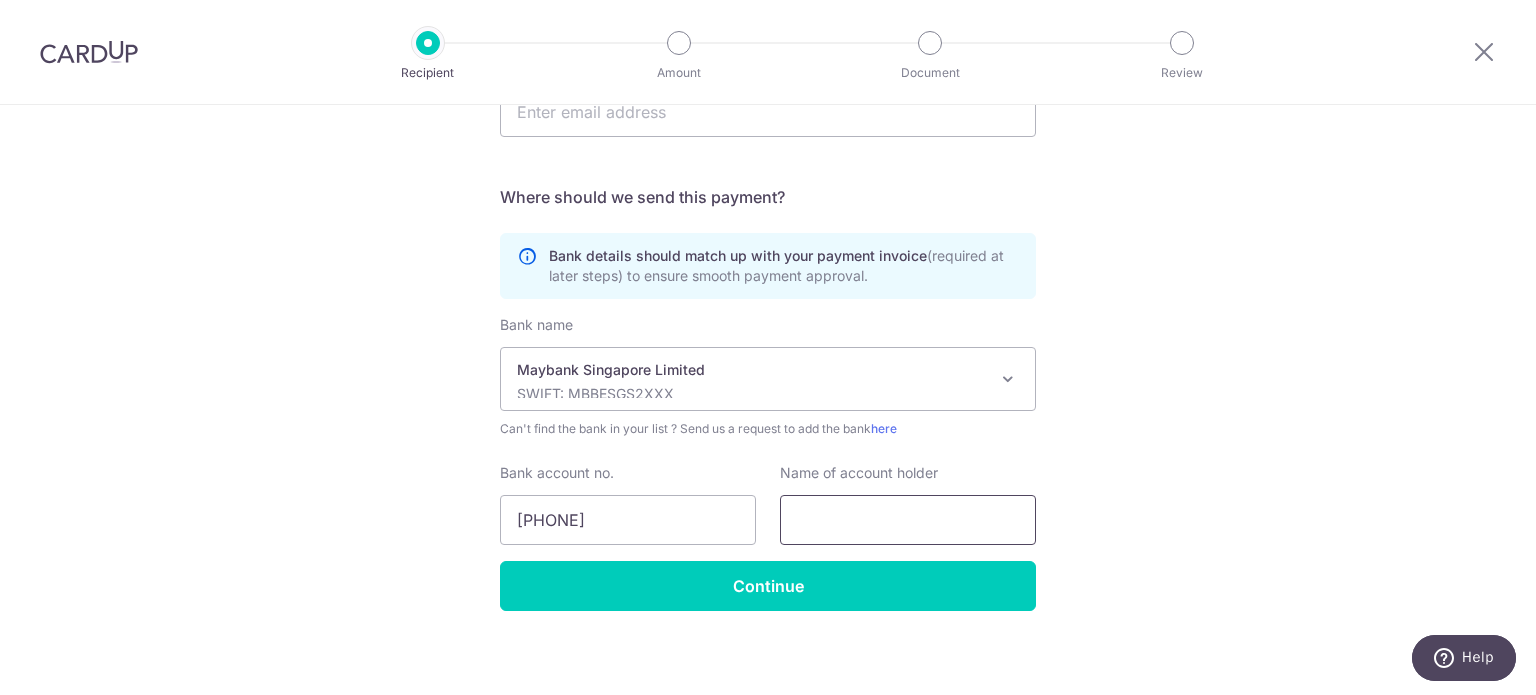 click at bounding box center (908, 520) 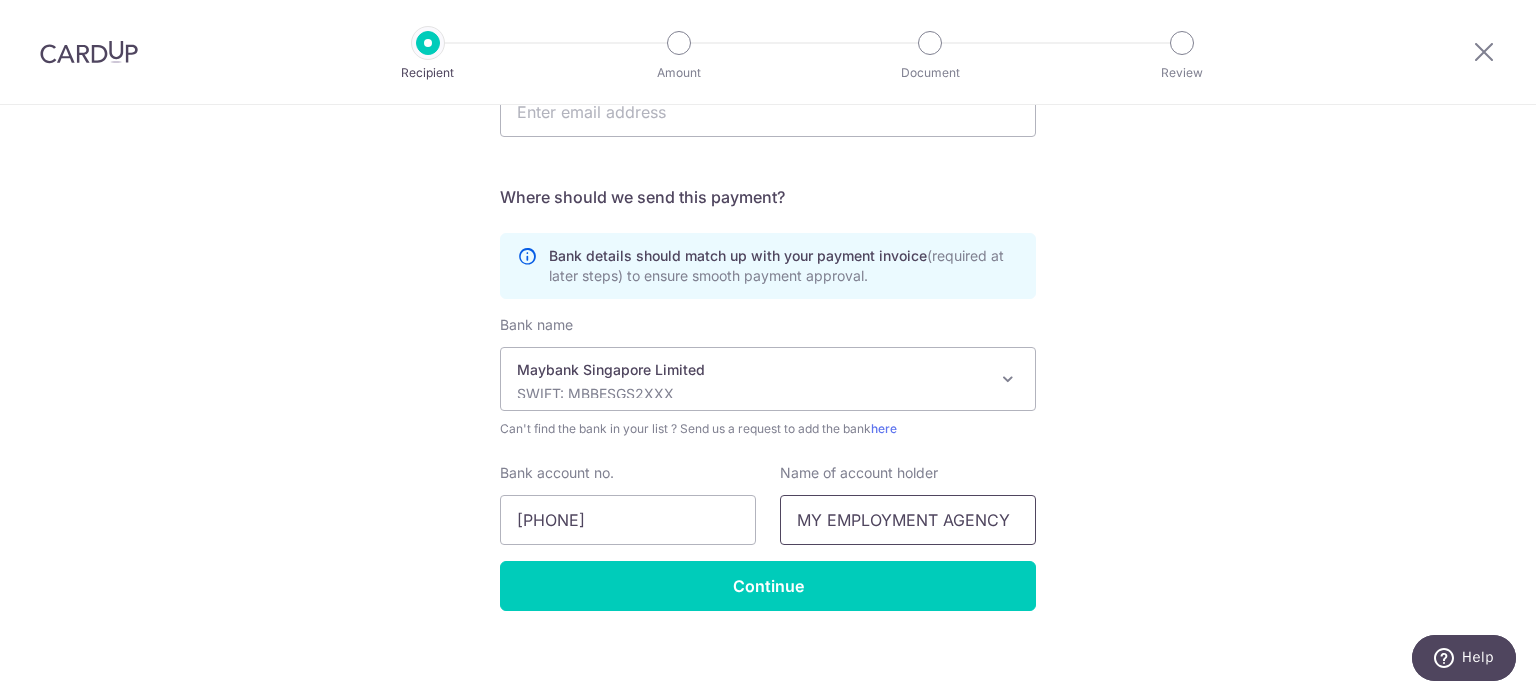 type on "MY EMPLOYMENT AGENCY" 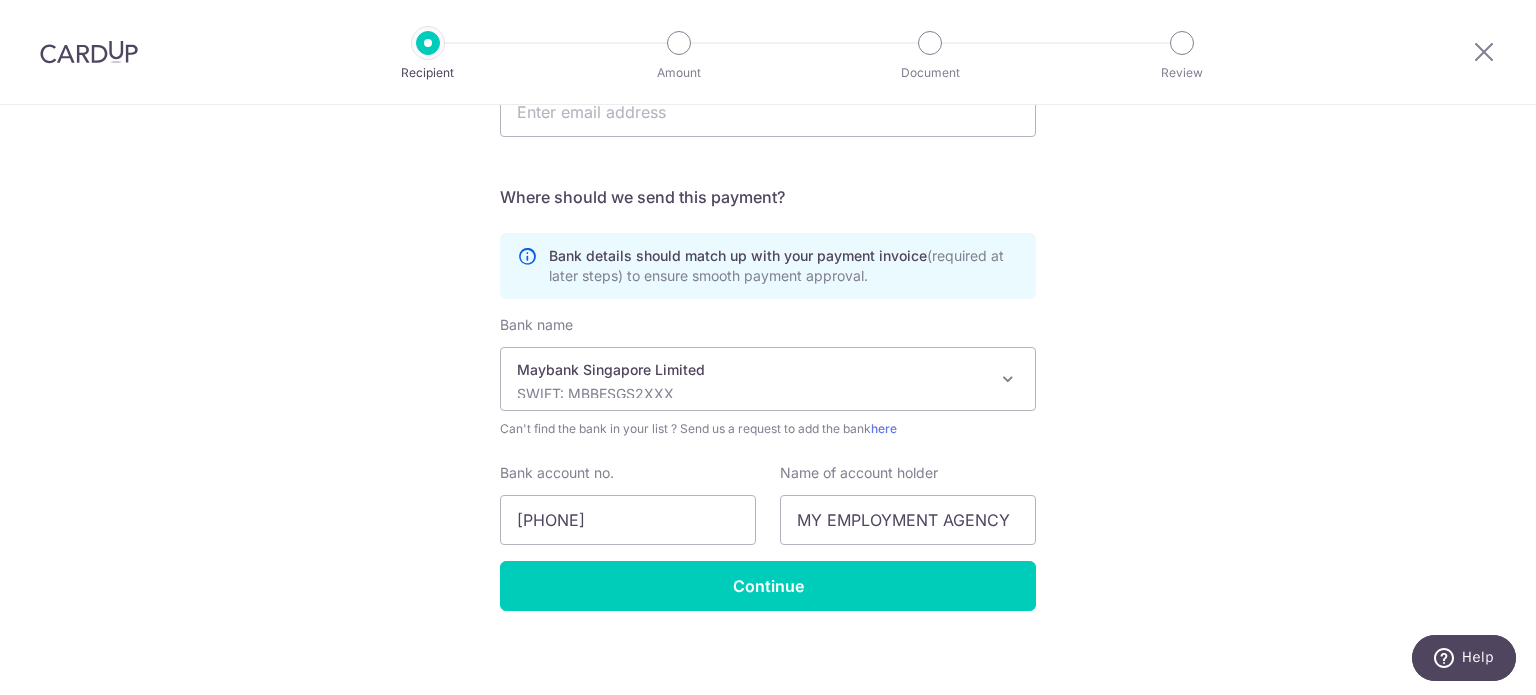 click on "Who would you like to pay?
Your recipient does not need a CardUp account to receive your payments.
Who should we send this supplier payment to?
Country of bank account
Algeria
Andorra
Angola
Anguilla
Argentina
Armenia
Aruba
Australia
Austria
Azerbaijan
Bahrain
Bangladesh
Belgium
Bolivia
Bosnia and Herzegovina
Brazil
British Virgin Islands
Bulgaria
Canada
Chile
China
Colombia
Costa Rica
Croatia
Cyprus
Czech Republic
Denmark
Dominica
Dominican Republic
East Timor
Ecuador
Egypt
Estonia
Faroe Islands
Fiji
Finland
France
French Guiana
French Polynesia
French Southern Territories
Georgia
Germany
Greece
Greenland
Grenada
Guernsey
Guyana
Honduras
Hong Kong
Hungary
Iceland
India
Indonesia
Ireland
Isle of Man
Israel
Italy
Japan
Jersey
Kazakhstan
Kosovo
Kuwait
Kyrgyzstan" at bounding box center (768, 99) 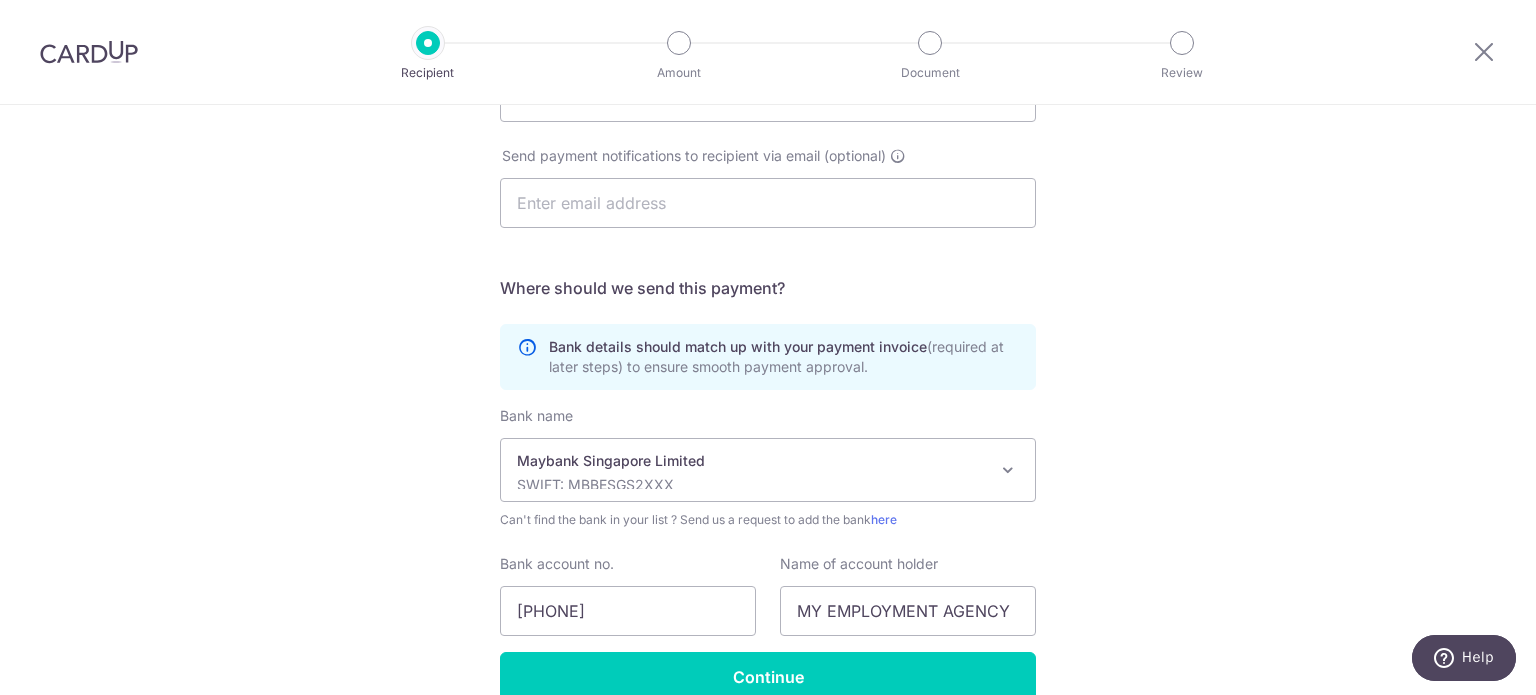 scroll, scrollTop: 520, scrollLeft: 0, axis: vertical 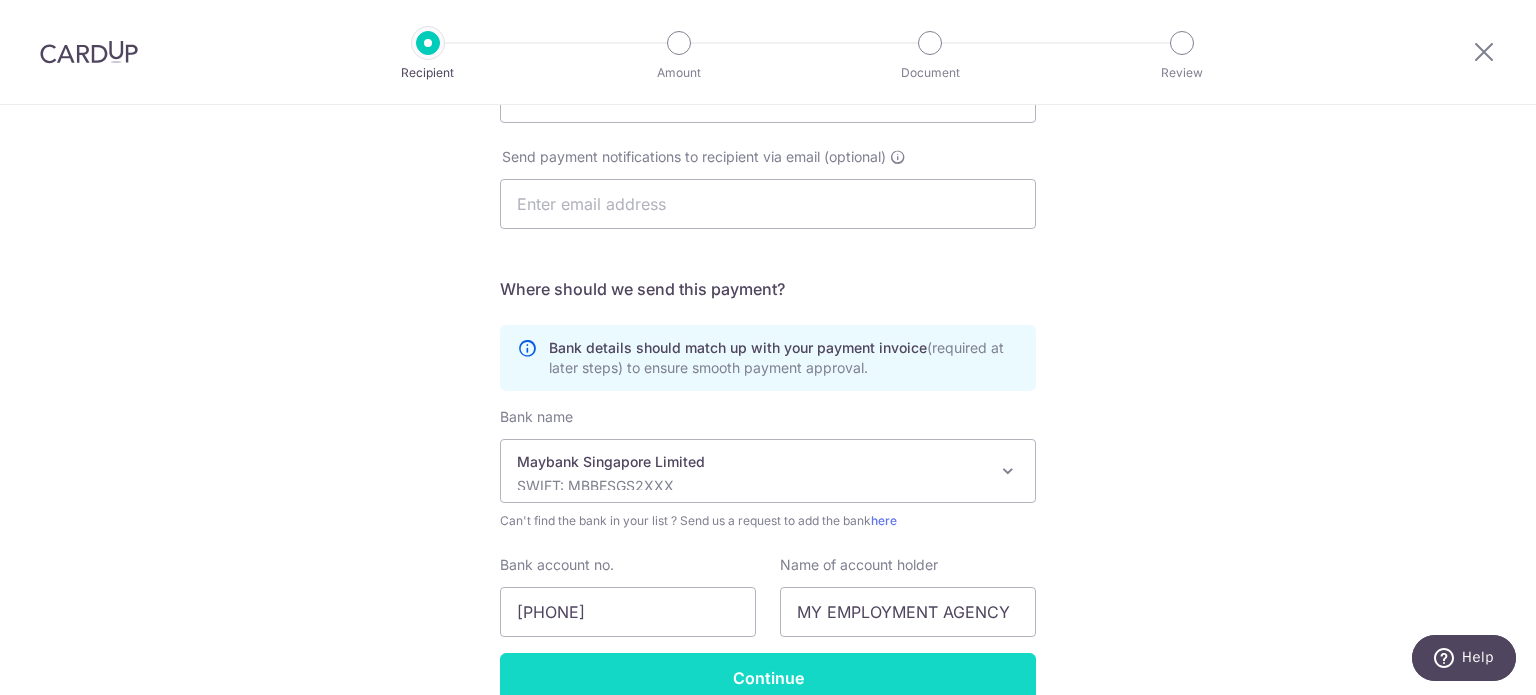 click on "Continue" at bounding box center [768, 678] 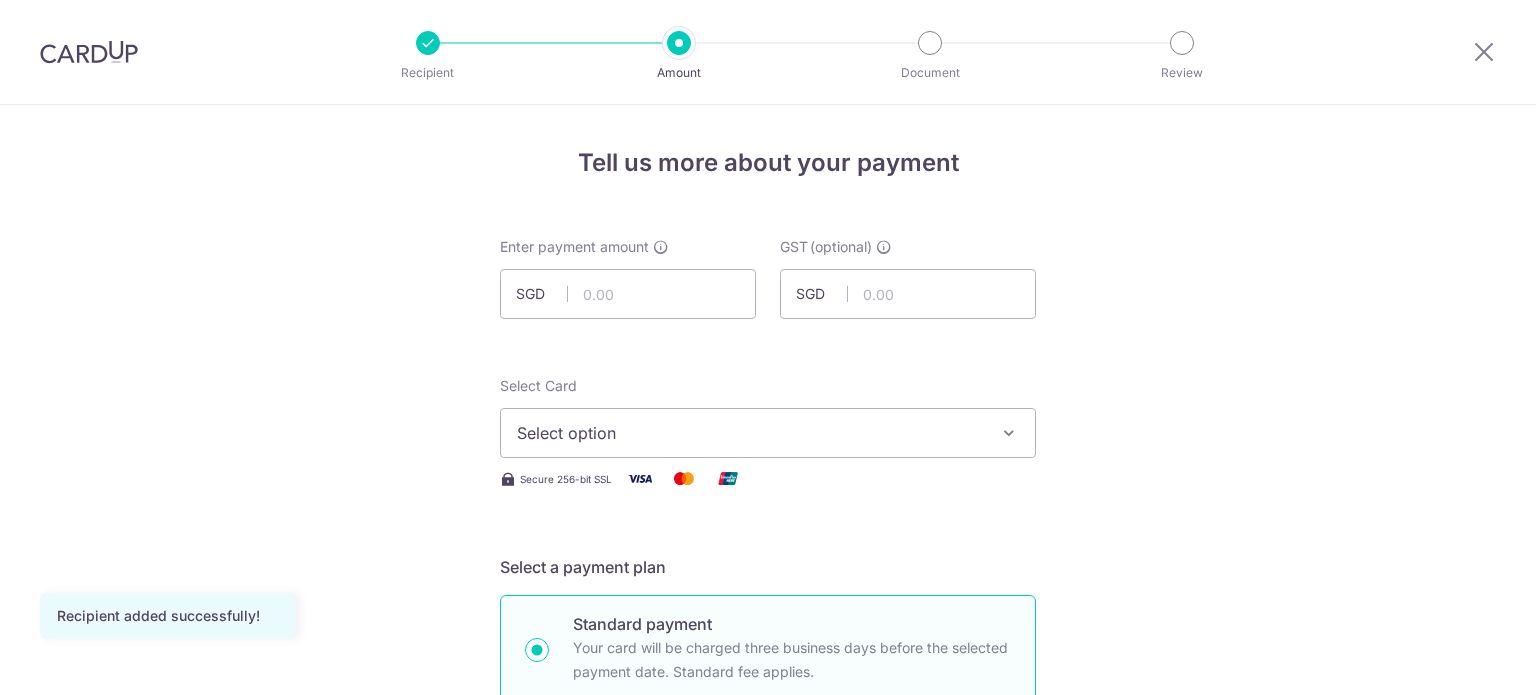 scroll, scrollTop: 0, scrollLeft: 0, axis: both 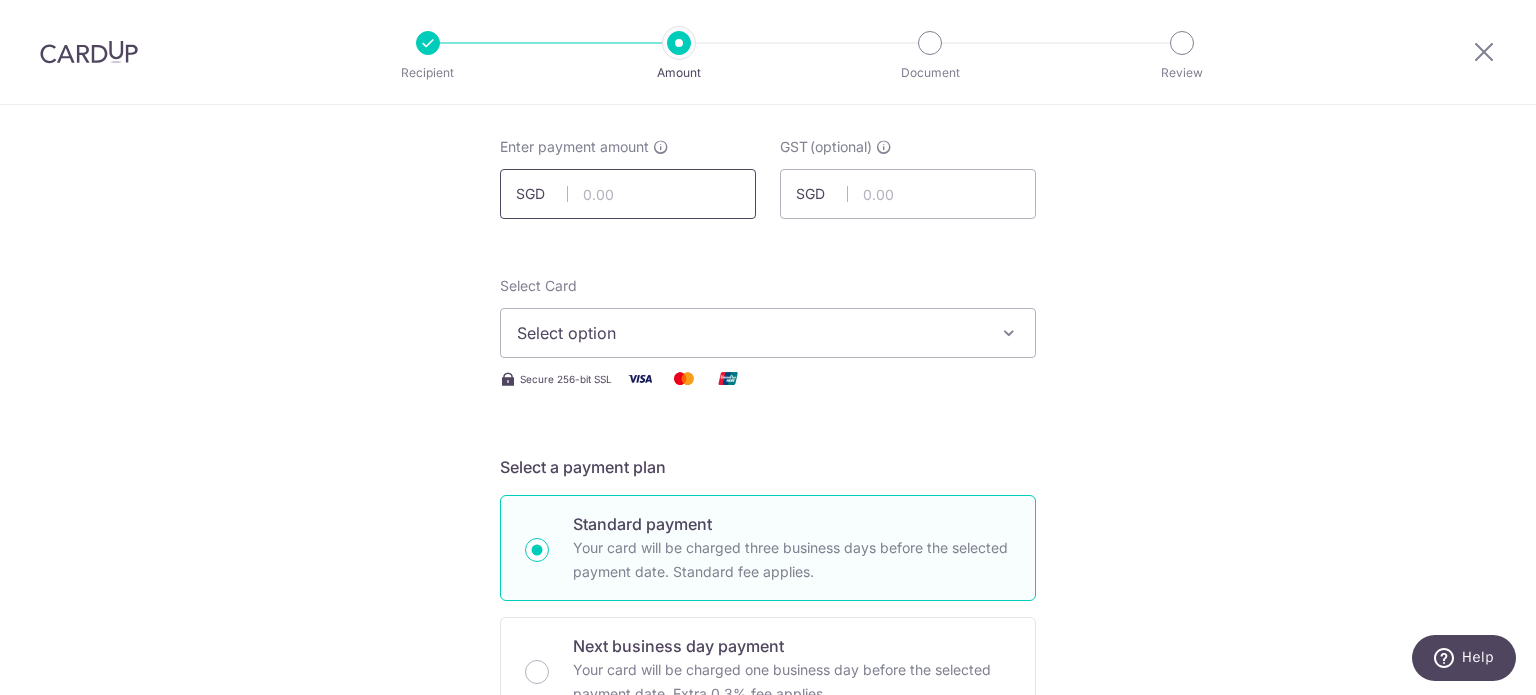 click at bounding box center [628, 194] 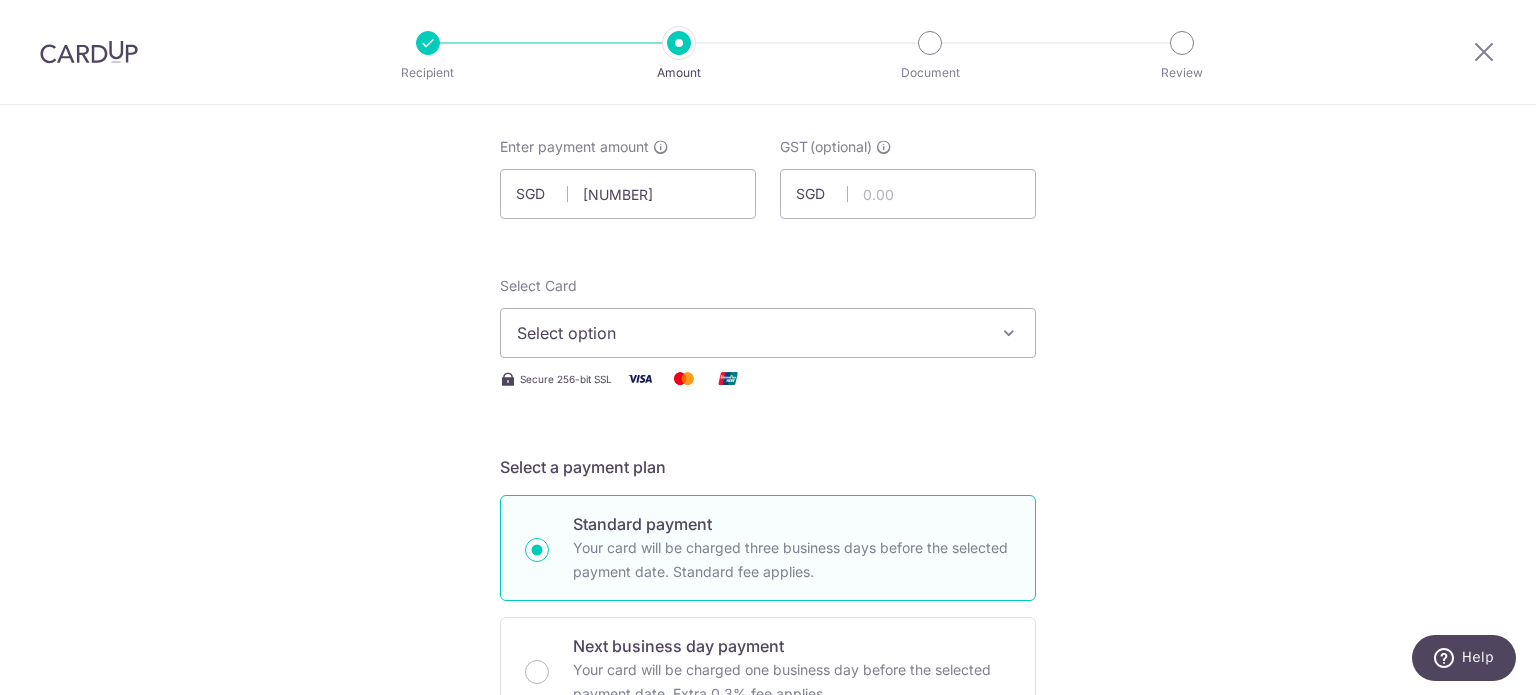 type on "[NUMBER]" 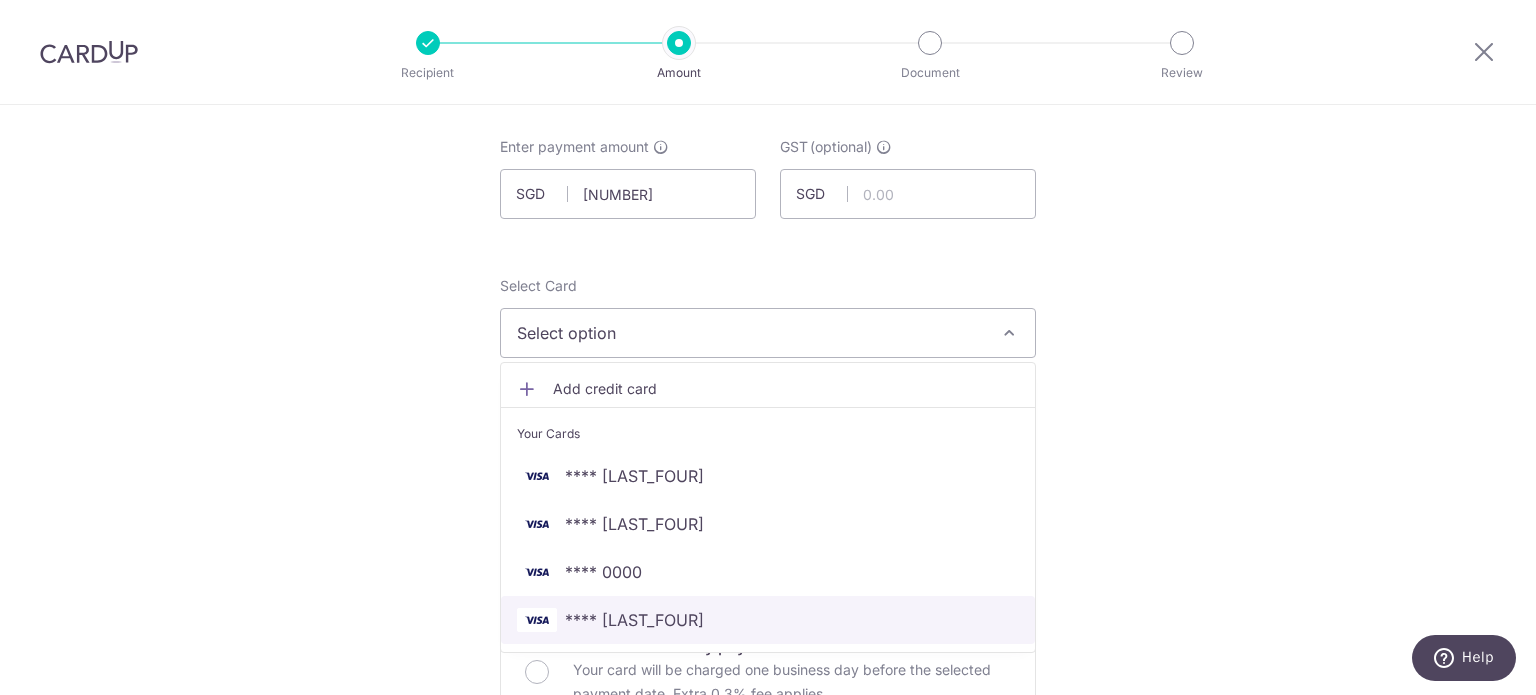 click on "**** [LAST_FOUR]" at bounding box center (768, 620) 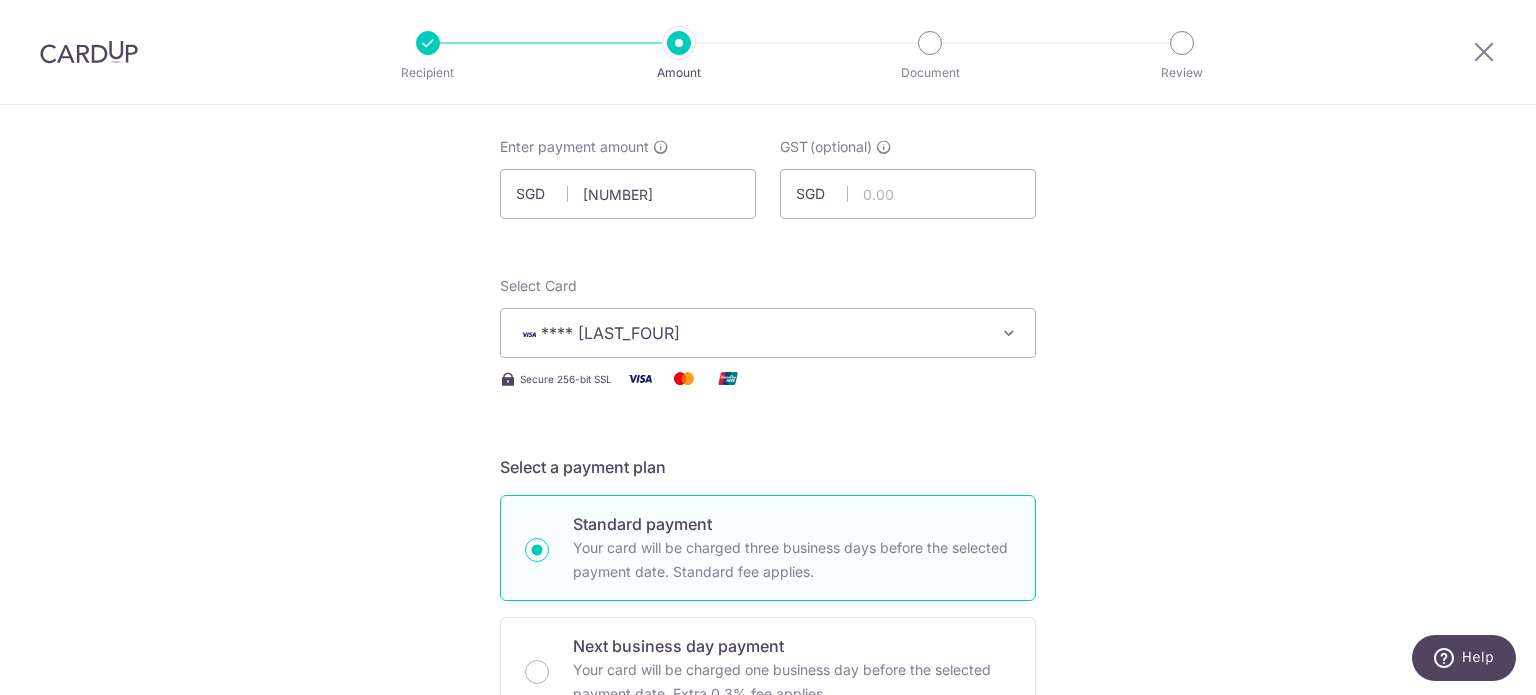 click on "Tell us more about your payment
Enter payment amount
SGD
2,114.52
2114.52
GST
(optional)
SGD
Recipient added successfully!
Select Card
**** 5782
Add credit card
Your Cards
**** 4029
**** 8587
**** 0000
**** 5782" at bounding box center (768, 976) 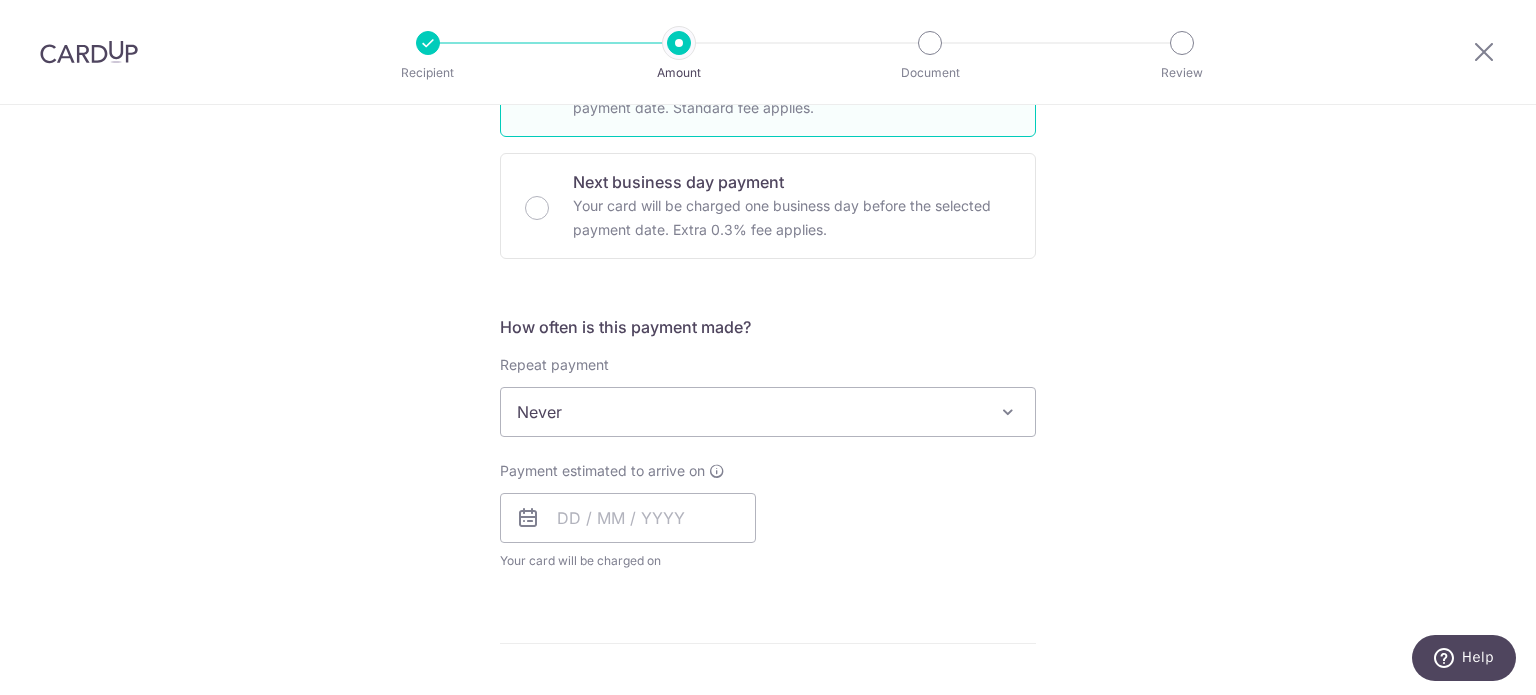 scroll, scrollTop: 600, scrollLeft: 0, axis: vertical 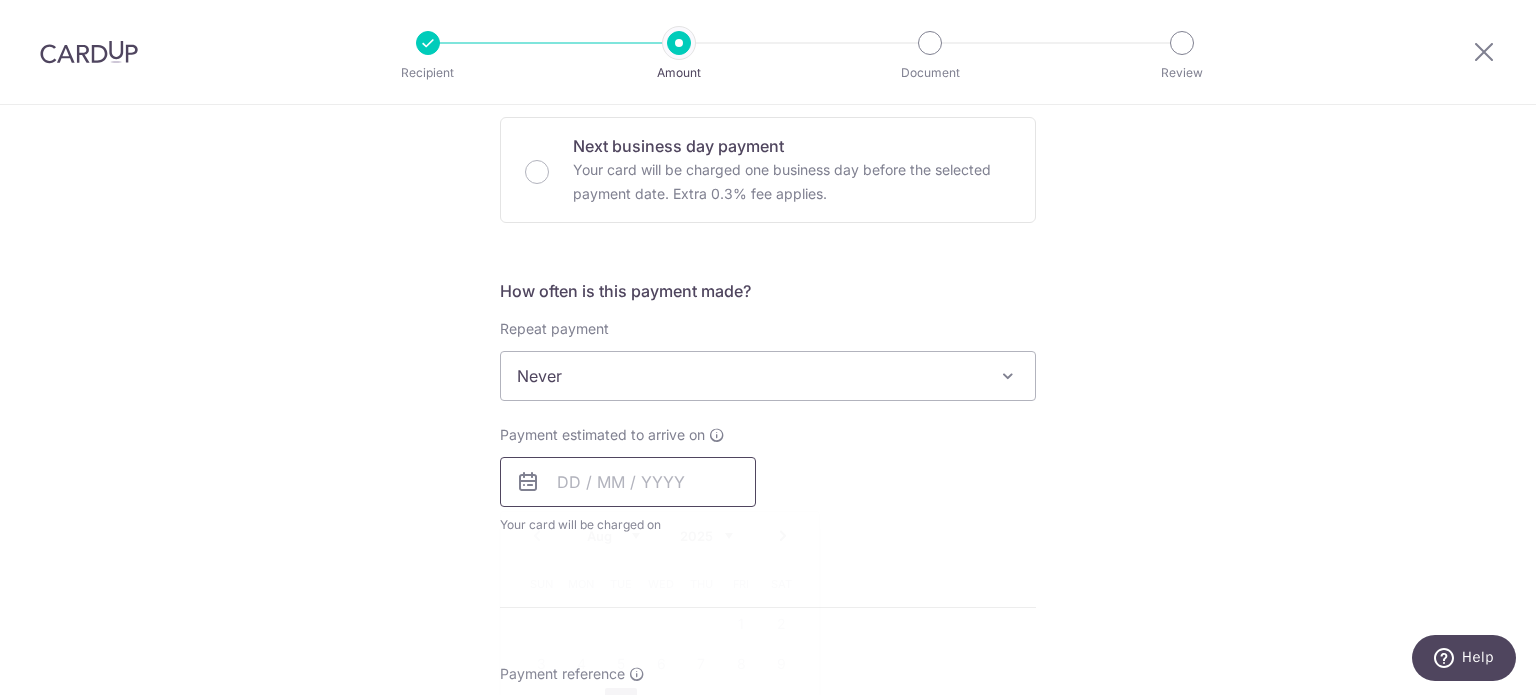 click at bounding box center (628, 482) 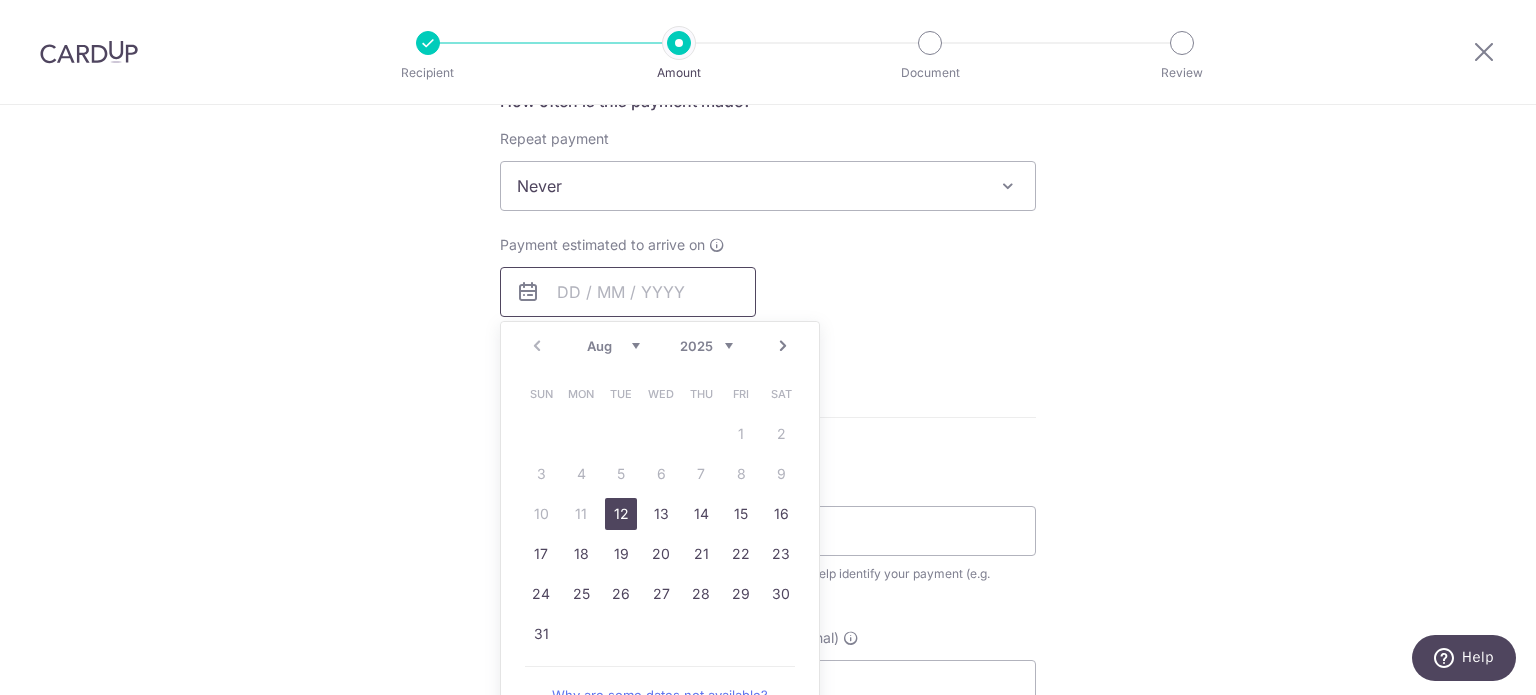 scroll, scrollTop: 800, scrollLeft: 0, axis: vertical 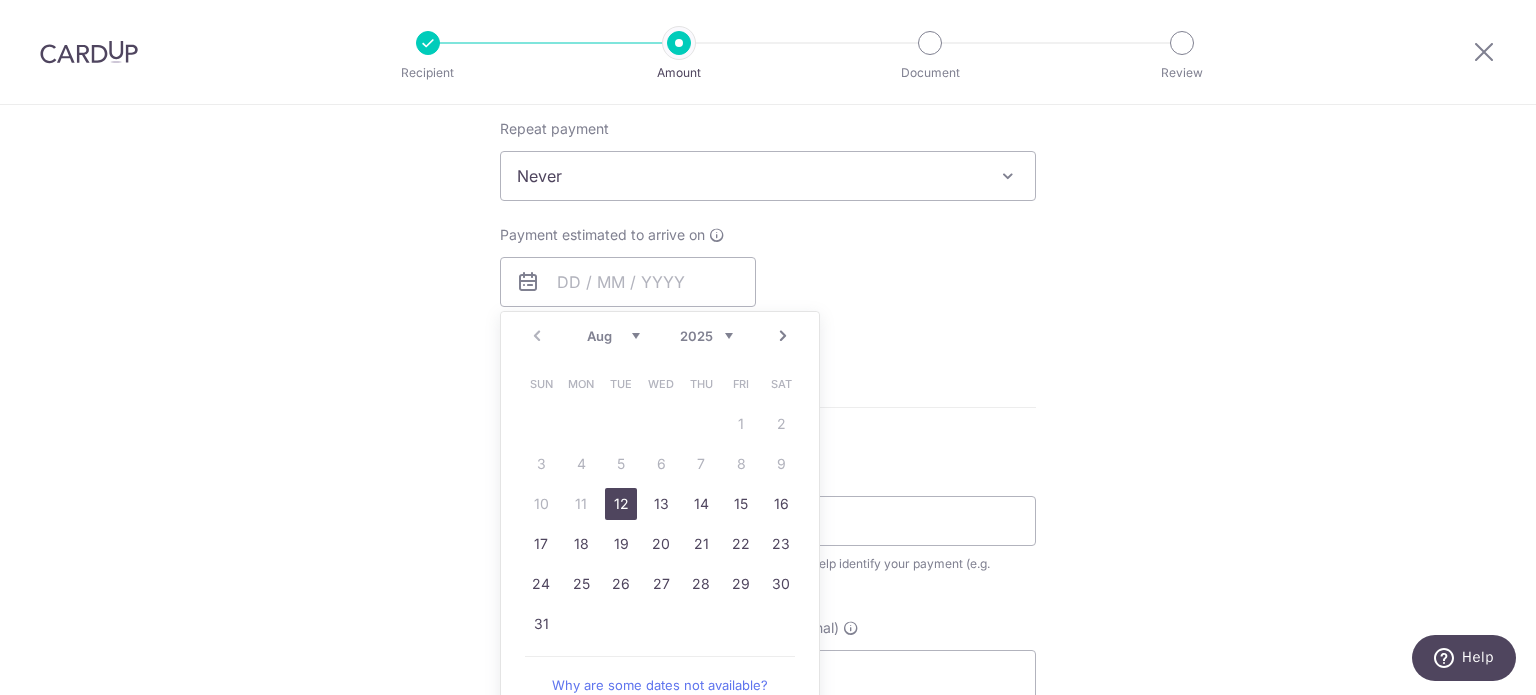 click on "12" at bounding box center [621, 504] 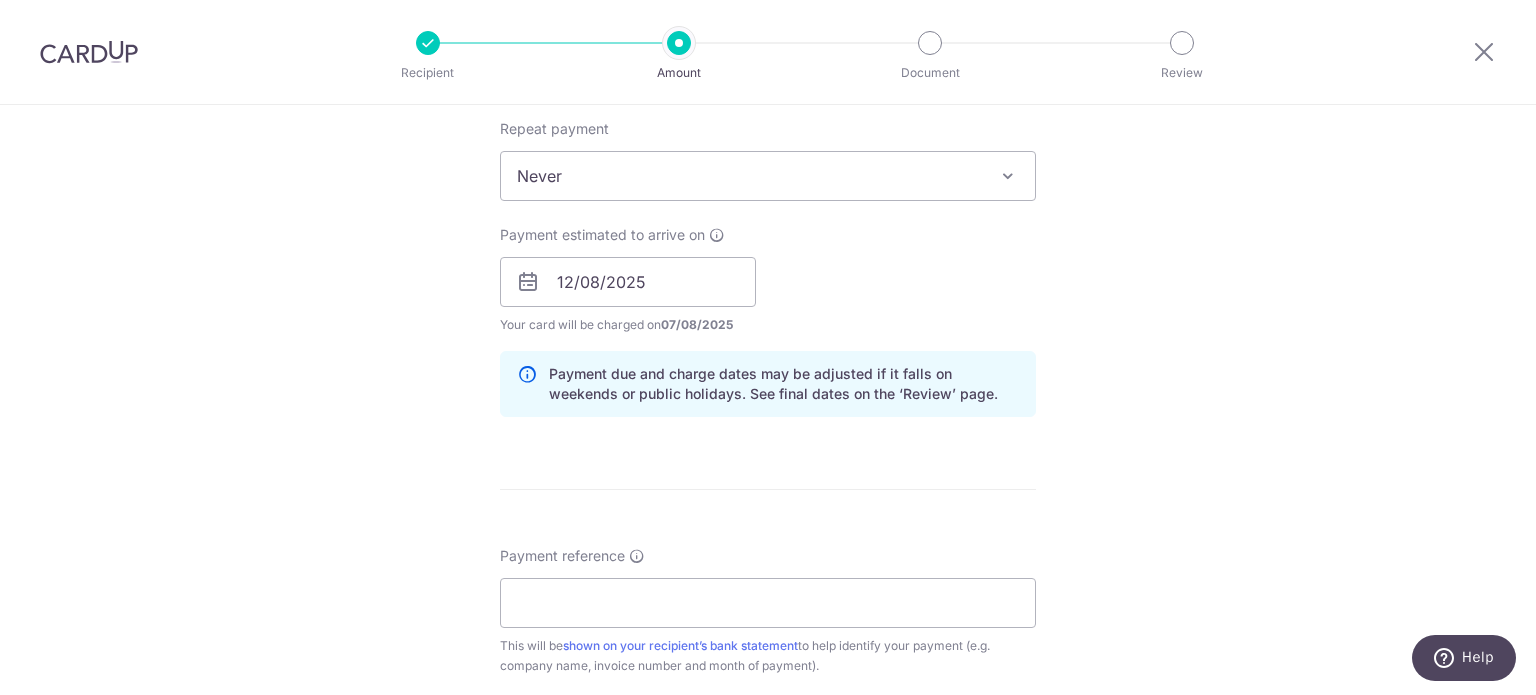 click on "Tell us more about your payment
Enter payment amount
SGD
2,114.52
2114.52
GST
(optional)
SGD
Recipient added successfully!
Select Card
**** 5782
Add credit card
Your Cards
**** 4029
**** 8587
**** 0000
**** 5782" at bounding box center [768, 317] 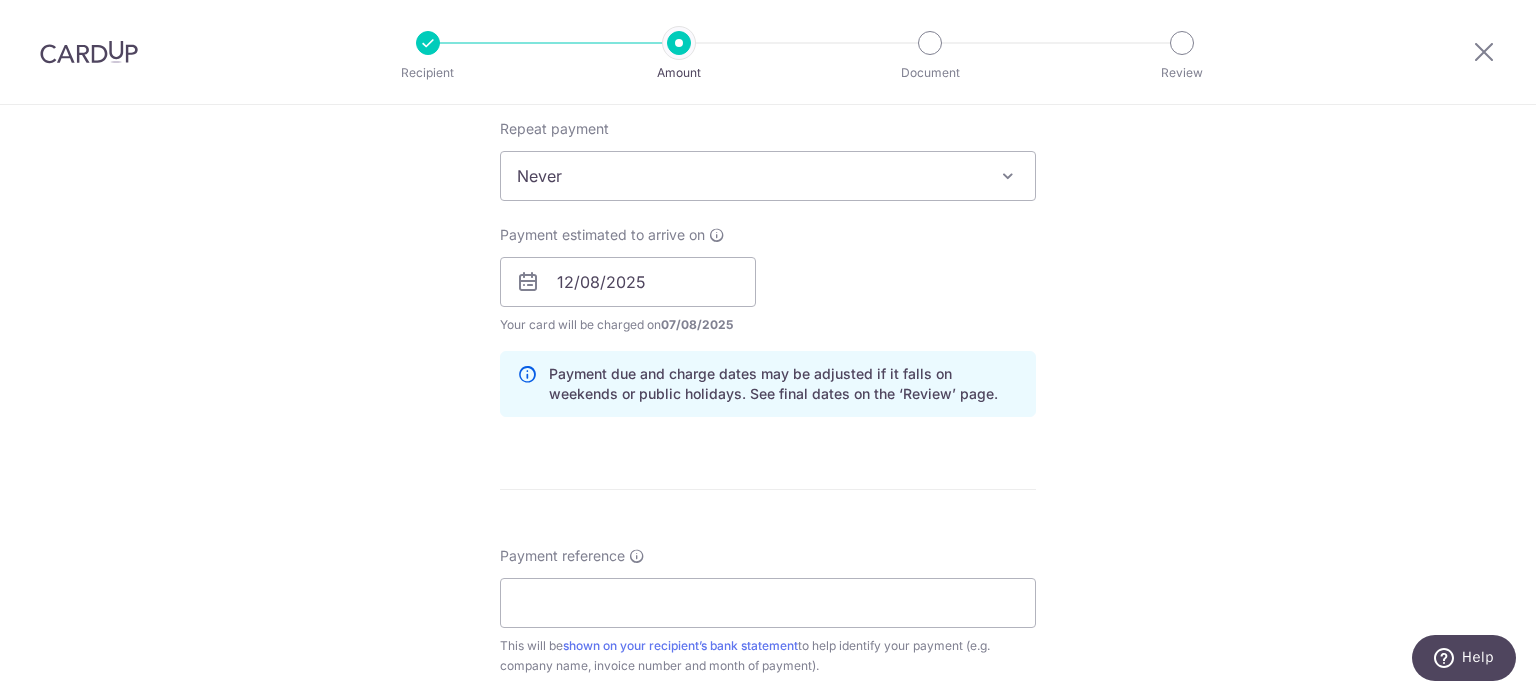 click on "Tell us more about your payment
Enter payment amount
SGD
2,114.52
2114.52
GST
(optional)
SGD
Recipient added successfully!
Select Card
**** 5782
Add credit card
Your Cards
**** 4029
**** 8587
**** 0000
**** 5782" at bounding box center (768, 317) 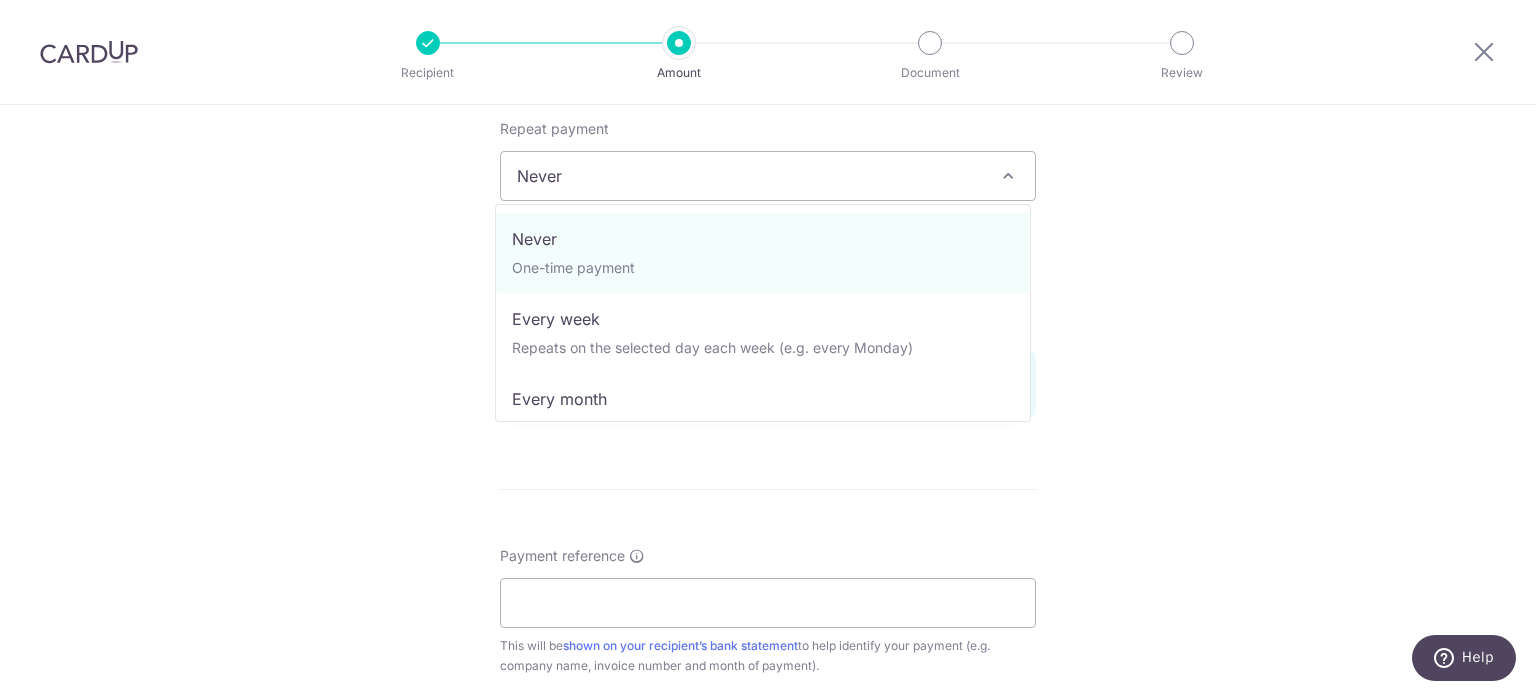click on "Tell us more about your payment
Enter payment amount
SGD
2,114.52
2114.52
GST
(optional)
SGD
Recipient added successfully!
Select Card
**** 5782
Add credit card
Your Cards
**** 4029
**** 8587
**** 0000
**** 5782" at bounding box center (768, 317) 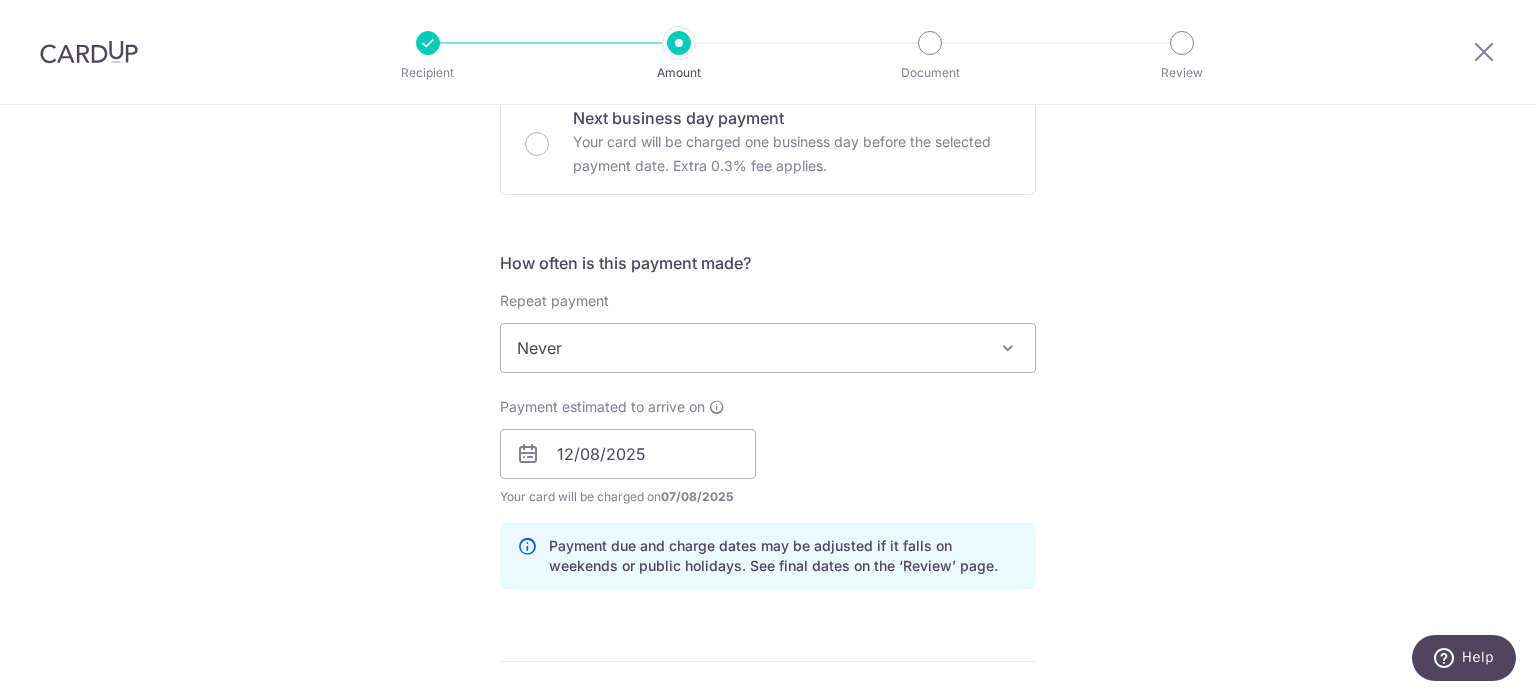 scroll, scrollTop: 600, scrollLeft: 0, axis: vertical 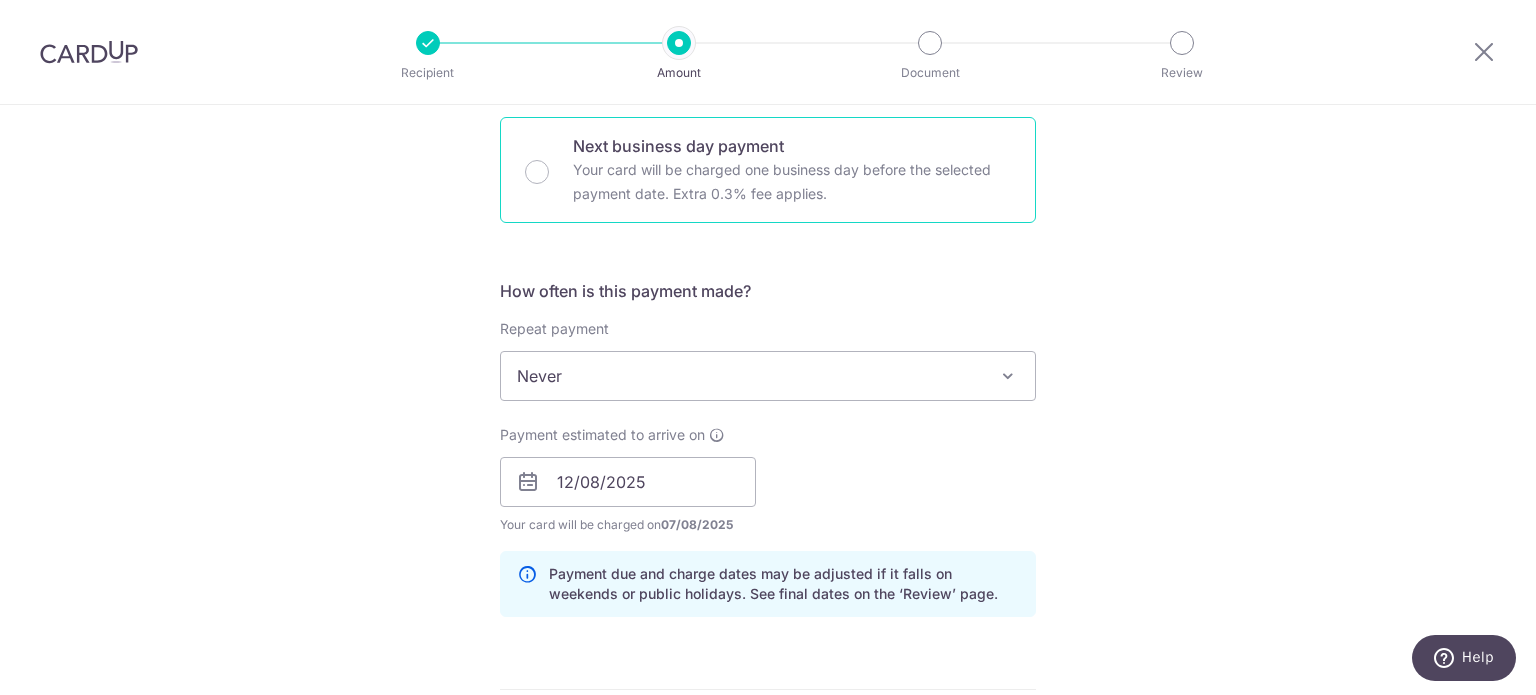 click on "Your card will be charged one business day before the selected payment date. Extra 0.3% fee applies." at bounding box center (792, 182) 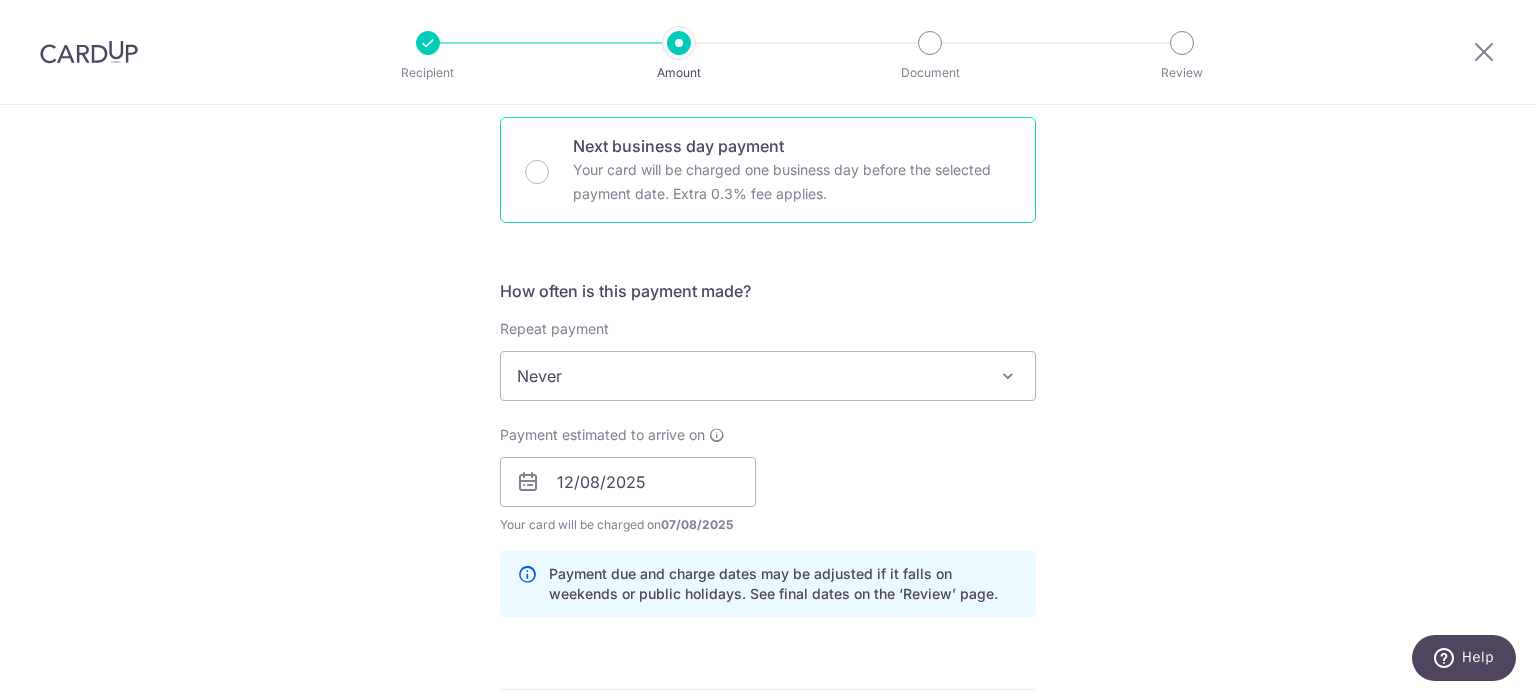 radio on "false" 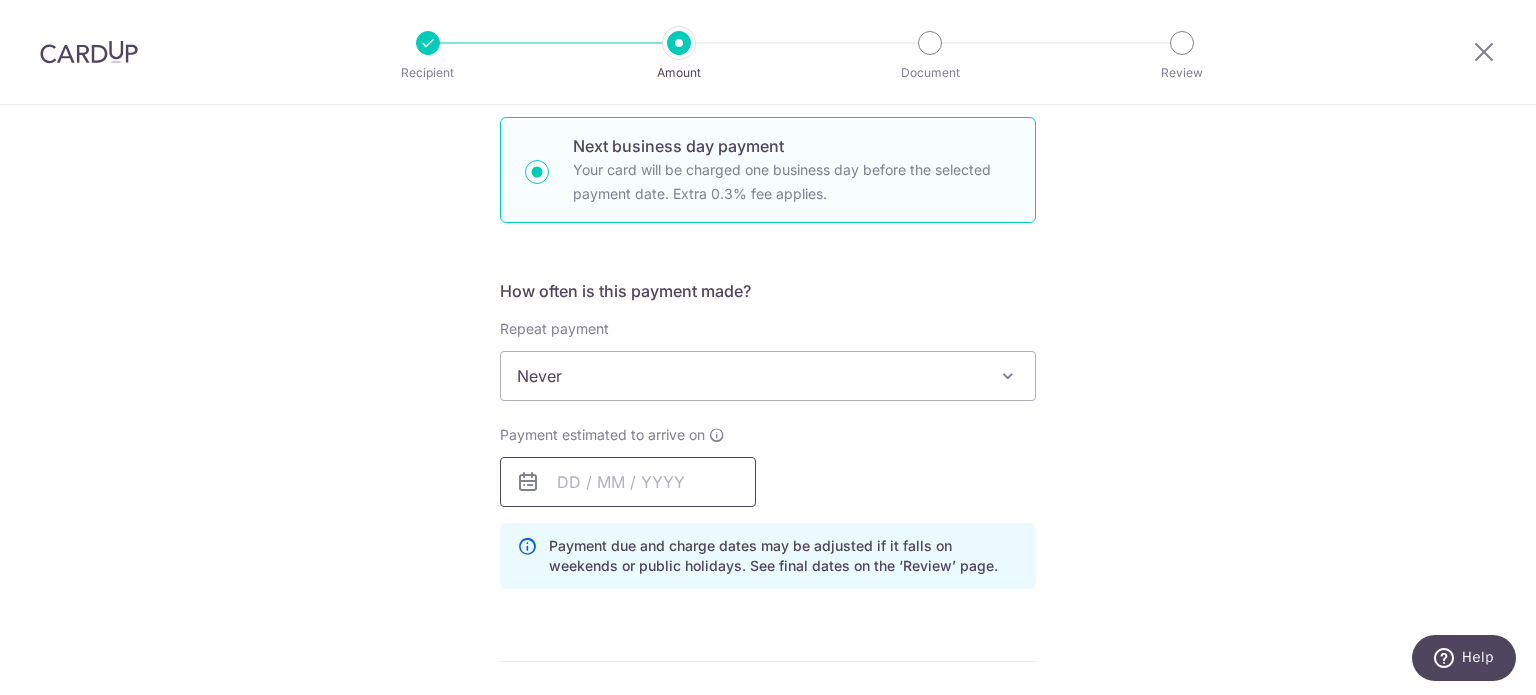 click at bounding box center [628, 482] 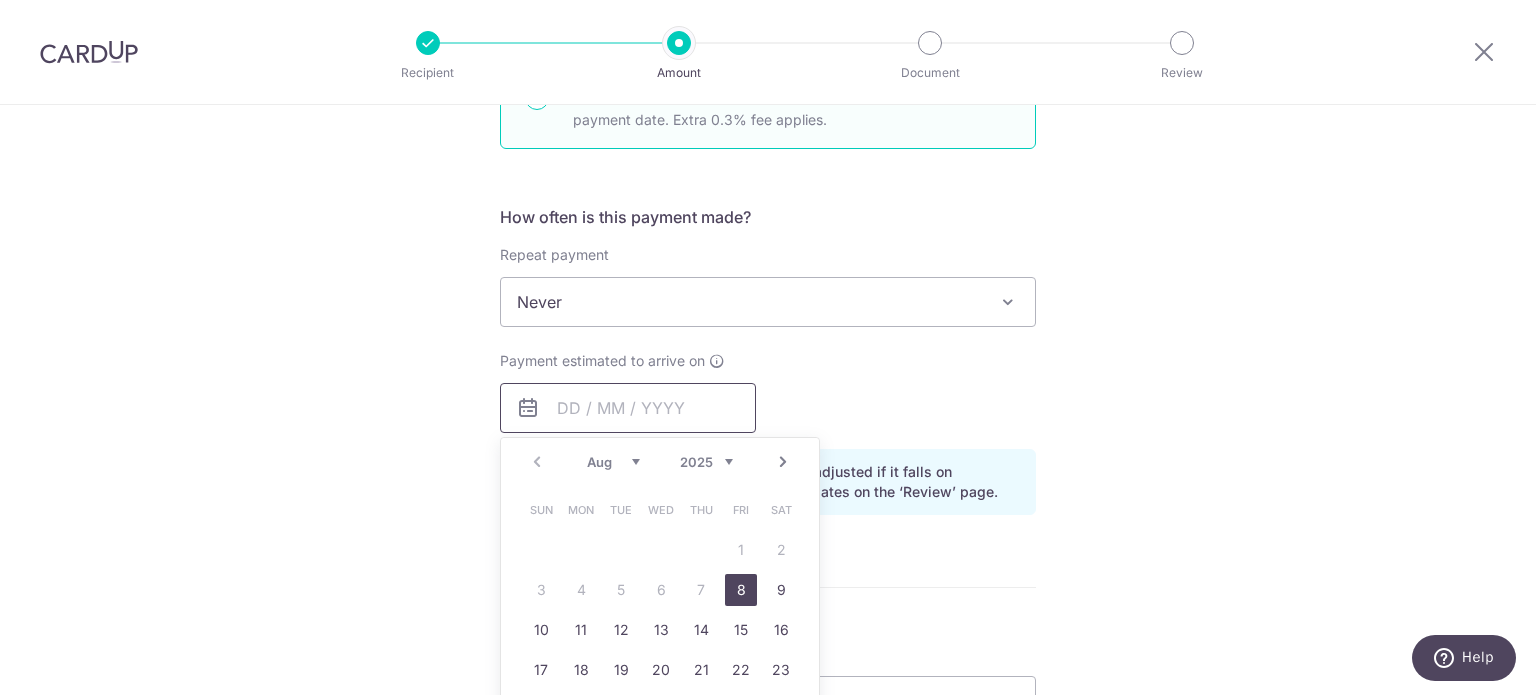 scroll, scrollTop: 700, scrollLeft: 0, axis: vertical 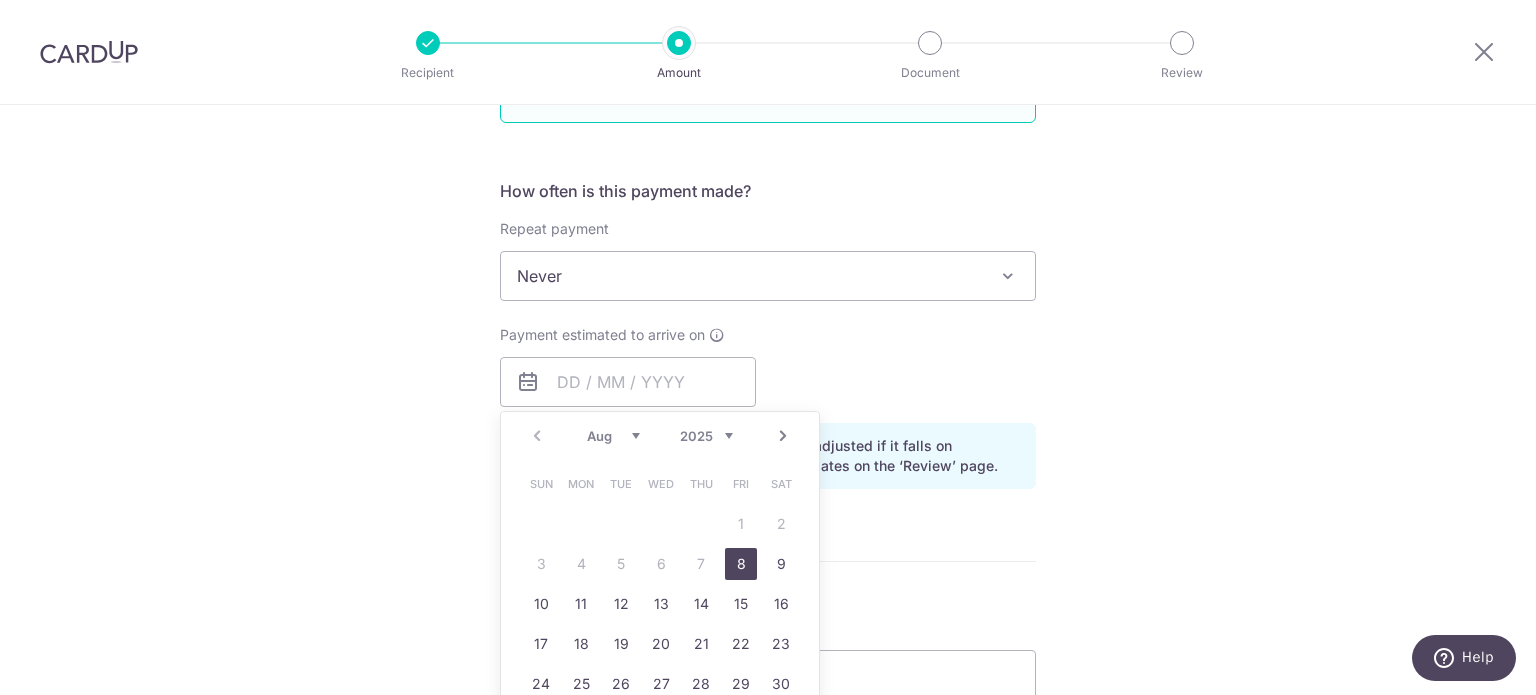 click on "8" at bounding box center [741, 564] 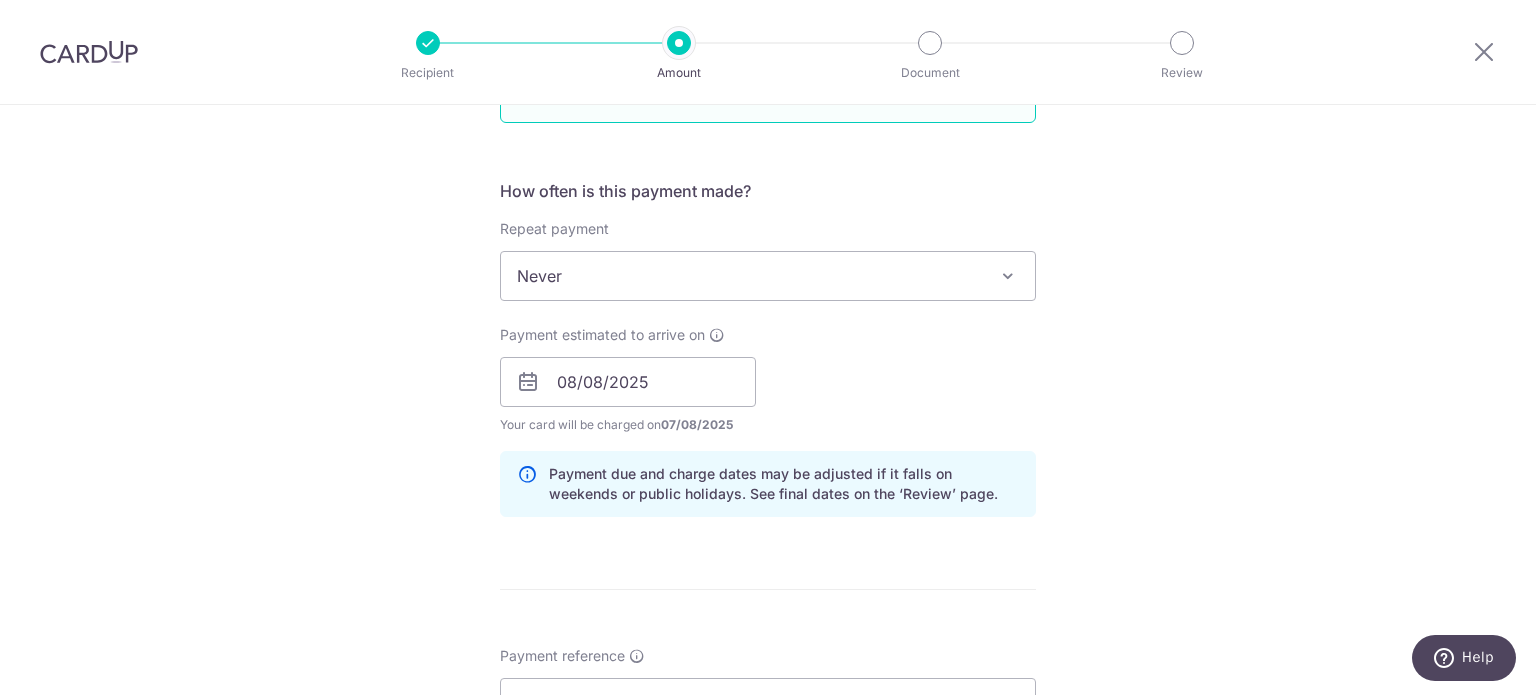 click on "Tell us more about your payment
Enter payment amount
SGD
2,114.52
2114.52
GST
(optional)
SGD
Recipient added successfully!
Select Card
**** 5782
Add credit card
Your Cards
**** 4029
**** 8587
**** 0000
**** 5782" at bounding box center (768, 466) 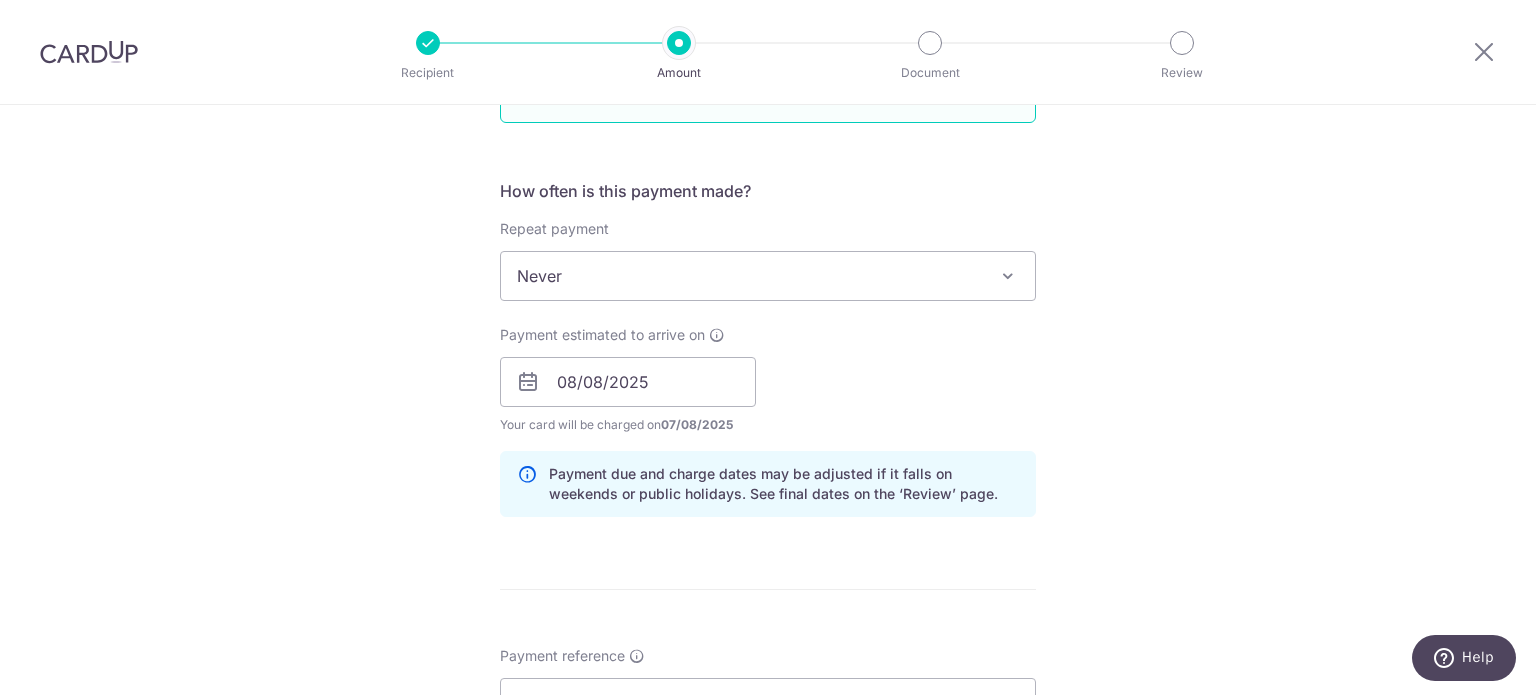 click on "Tell us more about your payment
Enter payment amount
SGD
2,114.52
2114.52
GST
(optional)
SGD
Recipient added successfully!
Select Card
**** 5782
Add credit card
Your Cards
**** 4029
**** 8587
**** 0000
**** 5782" at bounding box center (768, 466) 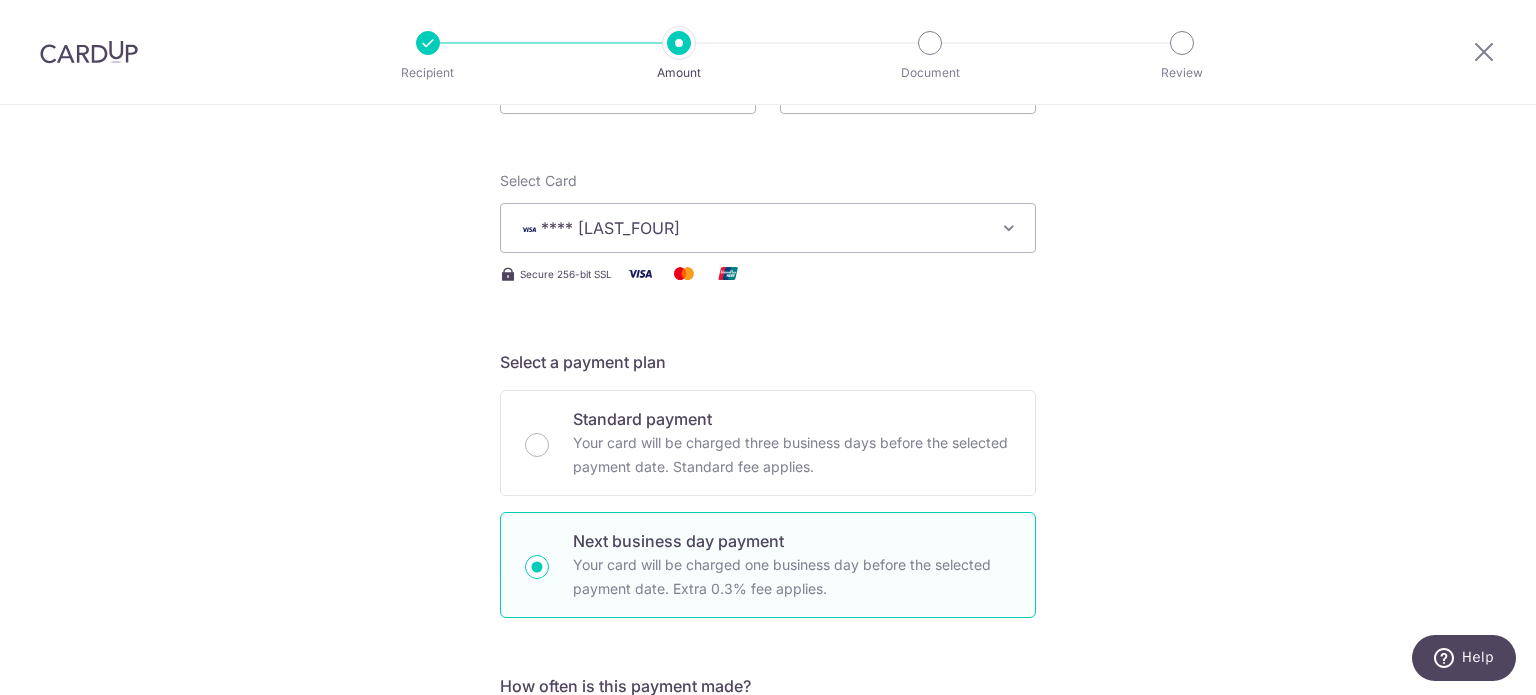 scroll, scrollTop: 188, scrollLeft: 0, axis: vertical 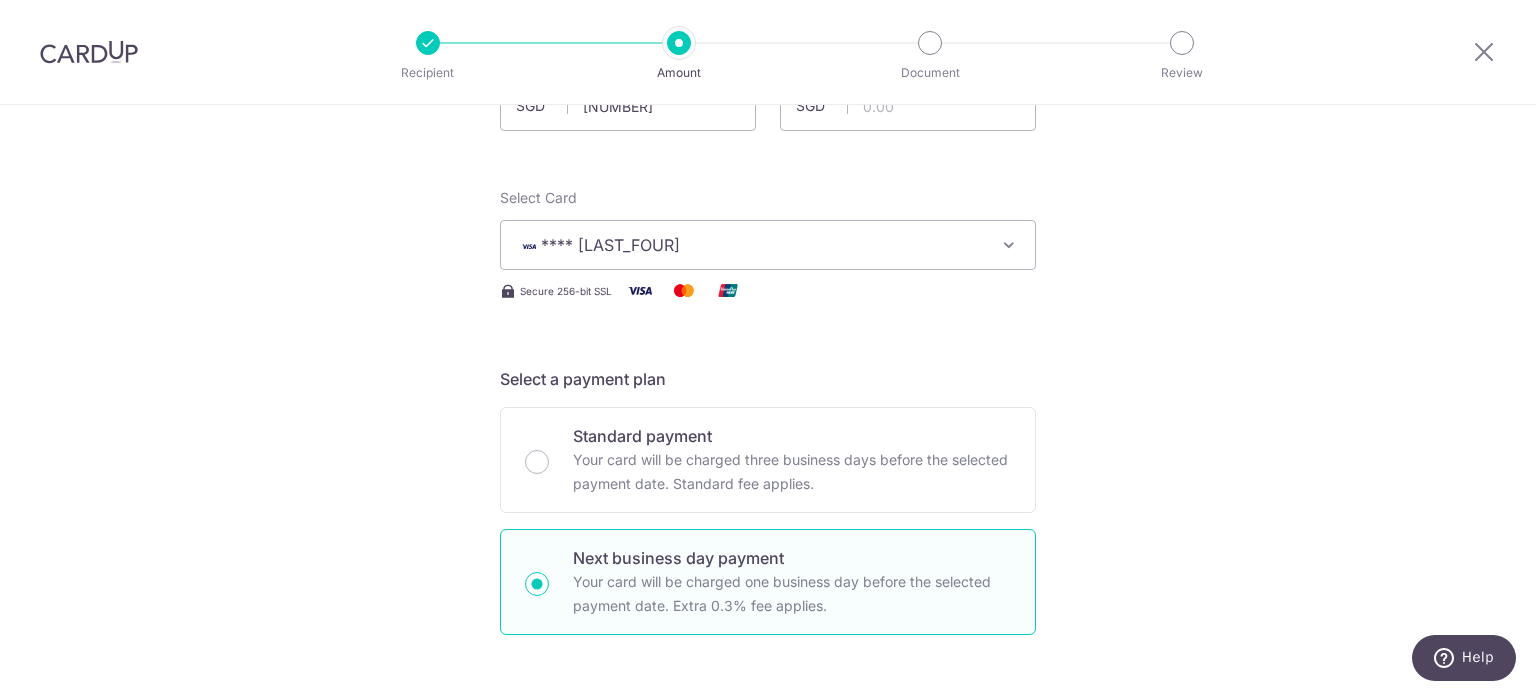click on "Tell us more about your payment
Enter payment amount
SGD
2,114.52
2114.52
GST
(optional)
SGD
Recipient added successfully!
Select Card
**** 5782
Add credit card
Your Cards
**** 4029
**** 8587
**** 0000
**** 5782" at bounding box center [768, 978] 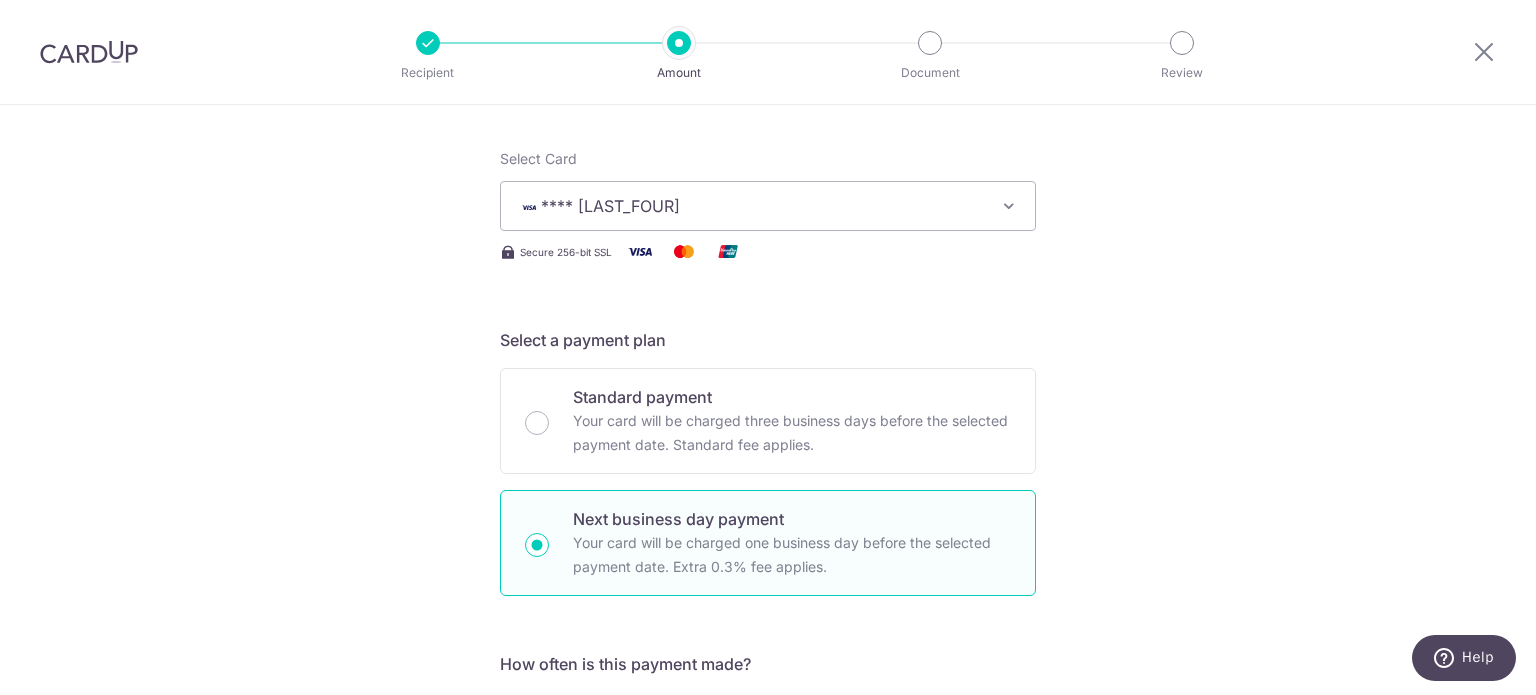 scroll, scrollTop: 209, scrollLeft: 0, axis: vertical 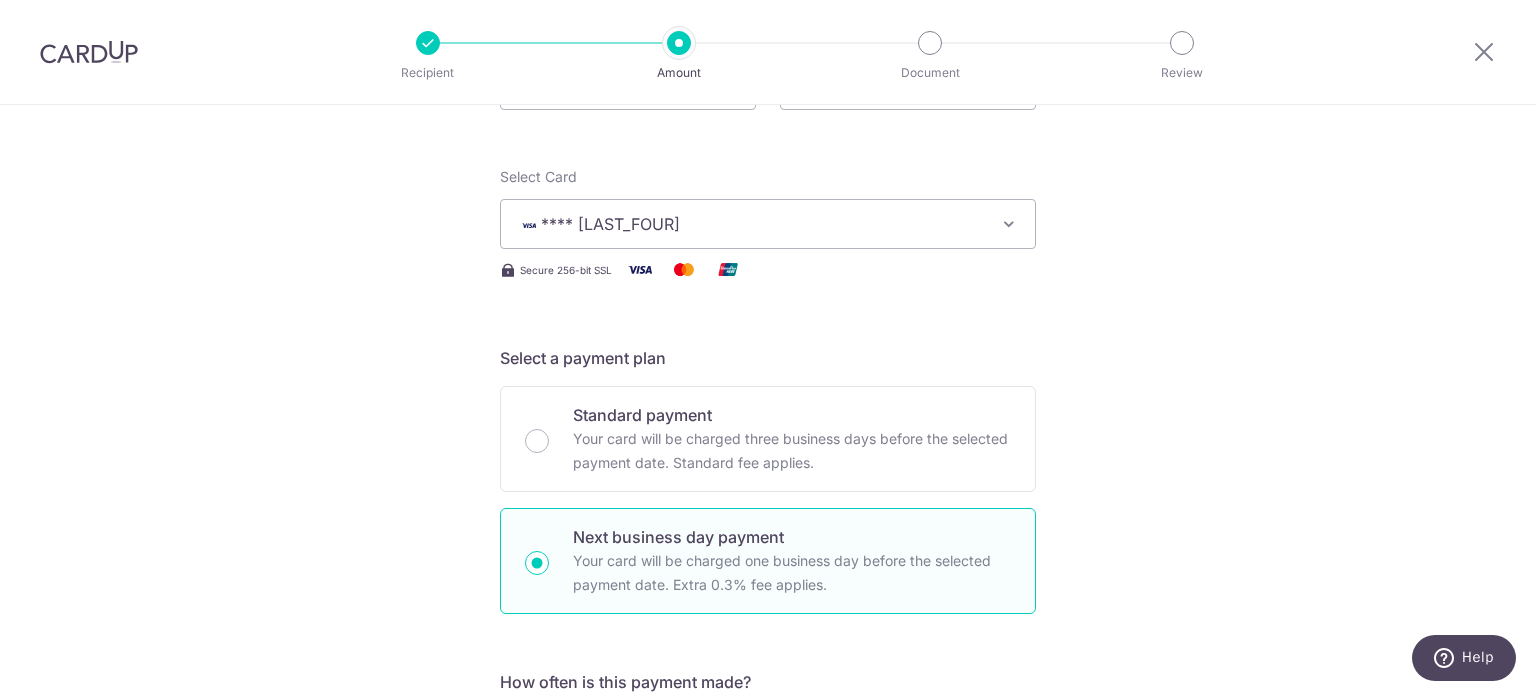 click on "Tell us more about your payment
Enter payment amount
SGD
2,114.52
2114.52
GST
(optional)
SGD
Recipient added successfully!
Select Card
**** 5782
Add credit card
Your Cards
**** 4029
**** 8587
**** 0000
**** 5782" at bounding box center (768, 957) 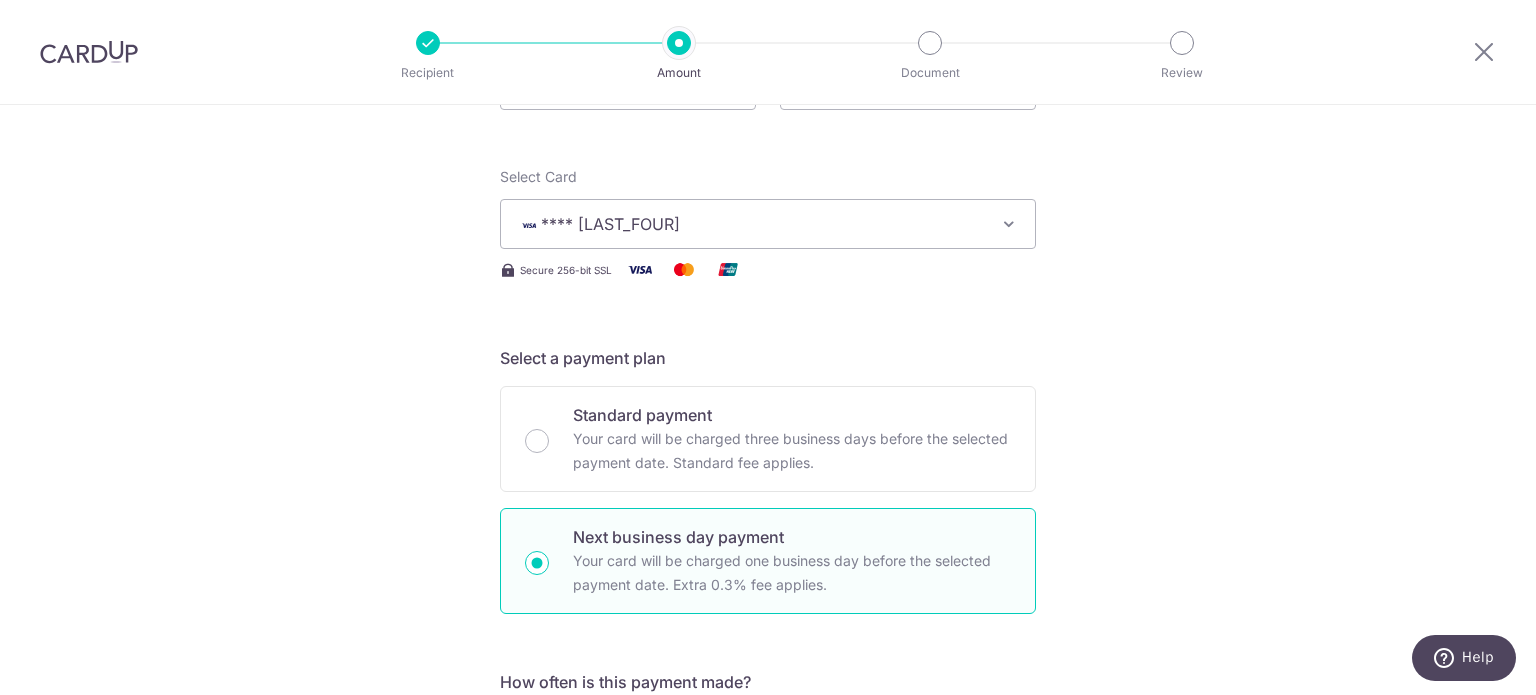 radio on "true" 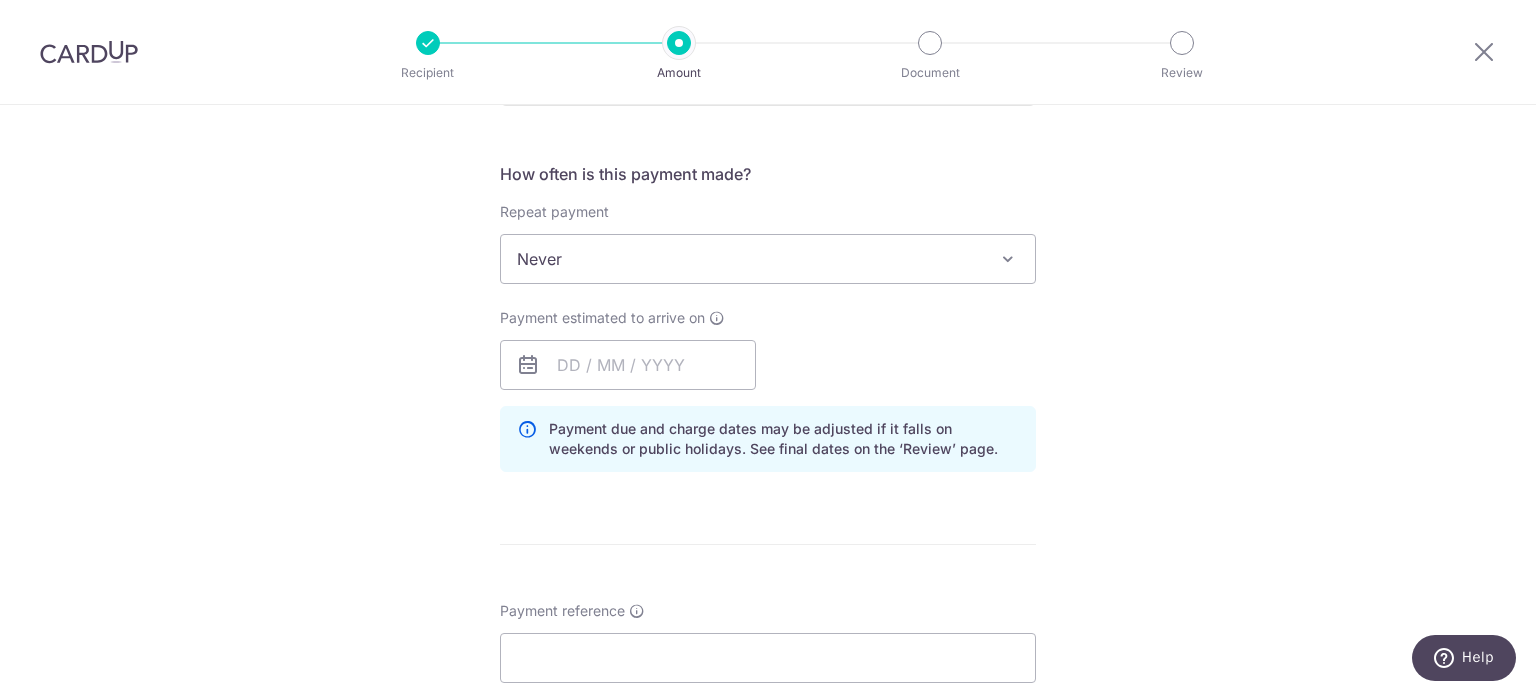 scroll, scrollTop: 1209, scrollLeft: 0, axis: vertical 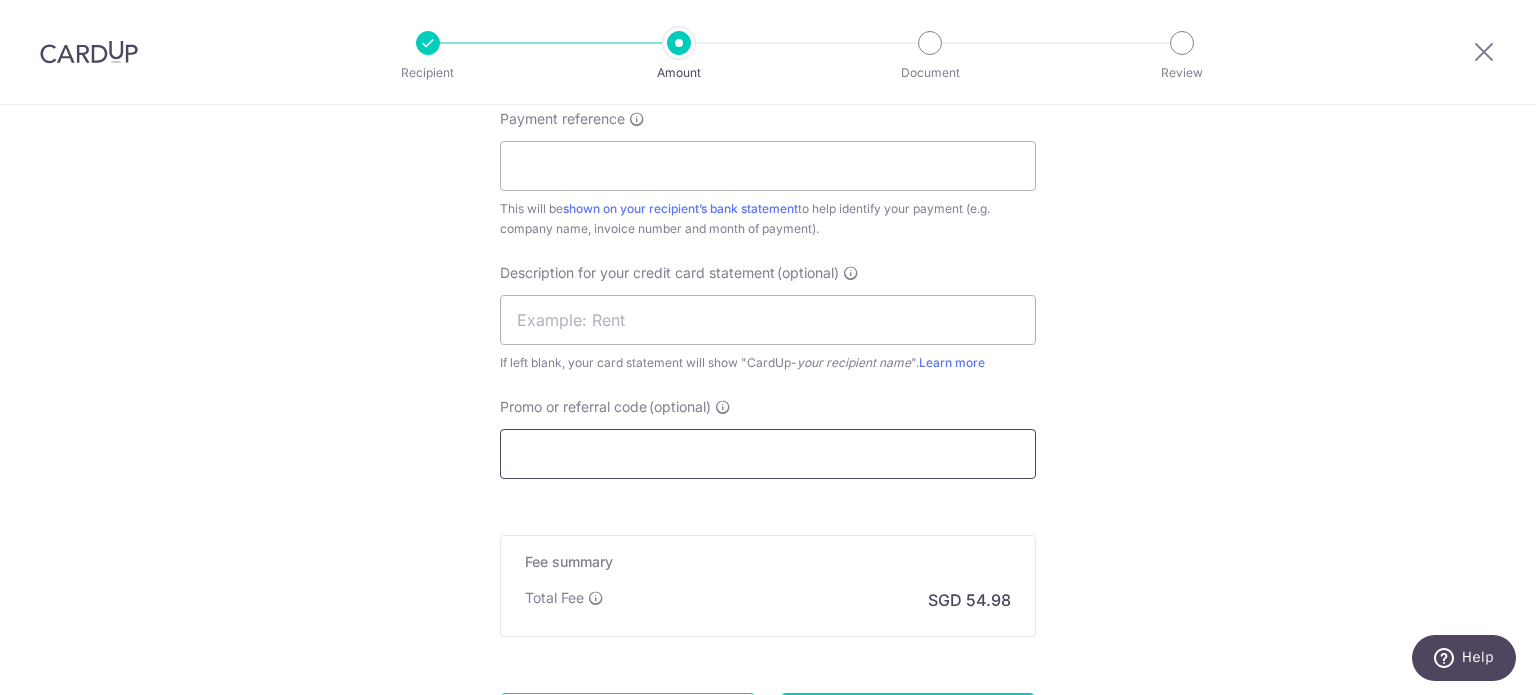 click on "Promo or referral code
(optional)" at bounding box center (768, 454) 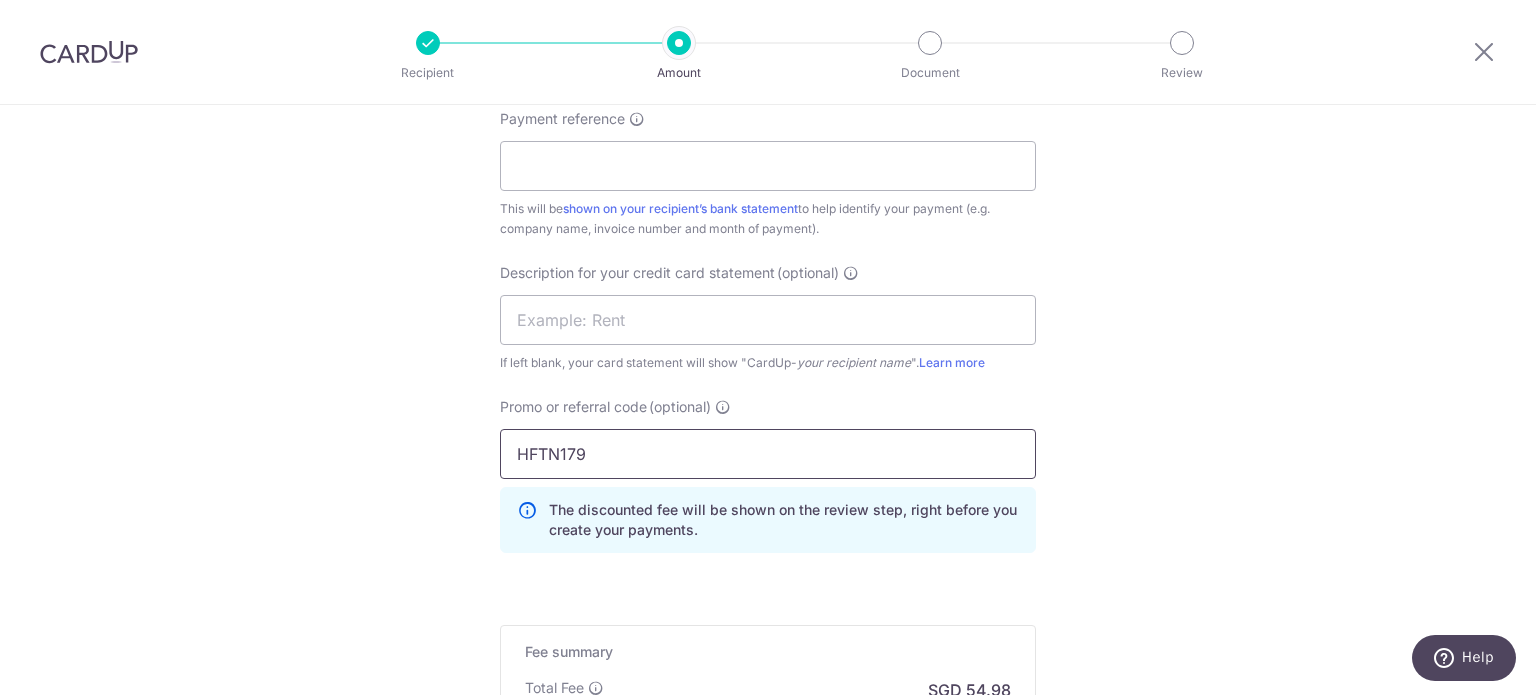 type on "HFTN179" 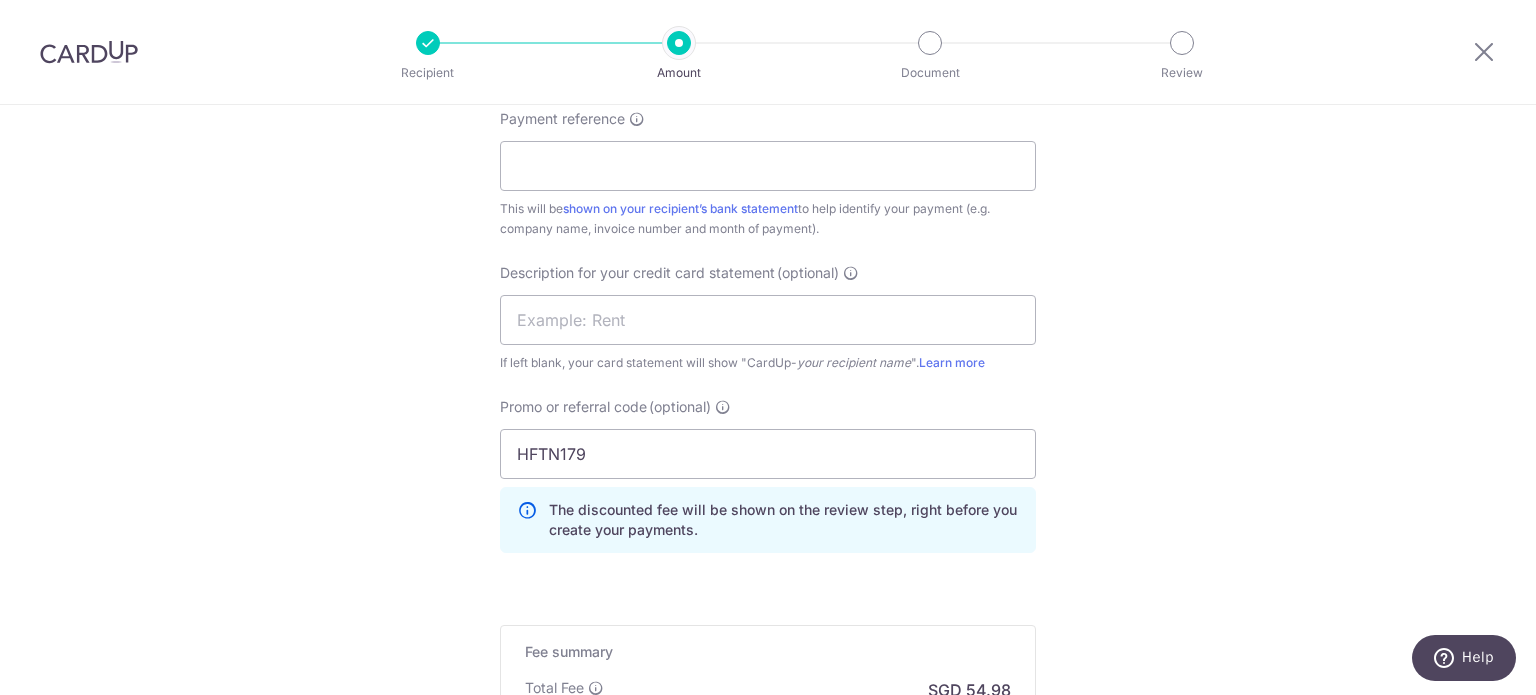click on "Tell us more about your payment
Enter payment amount
SGD
2,114.52
2114.52
GST
(optional)
SGD
Recipient added successfully!
Select Card
**** 5782
Add credit card
Your Cards
**** 4029
**** 8587
**** 0000
**** 5782" at bounding box center [768, -61] 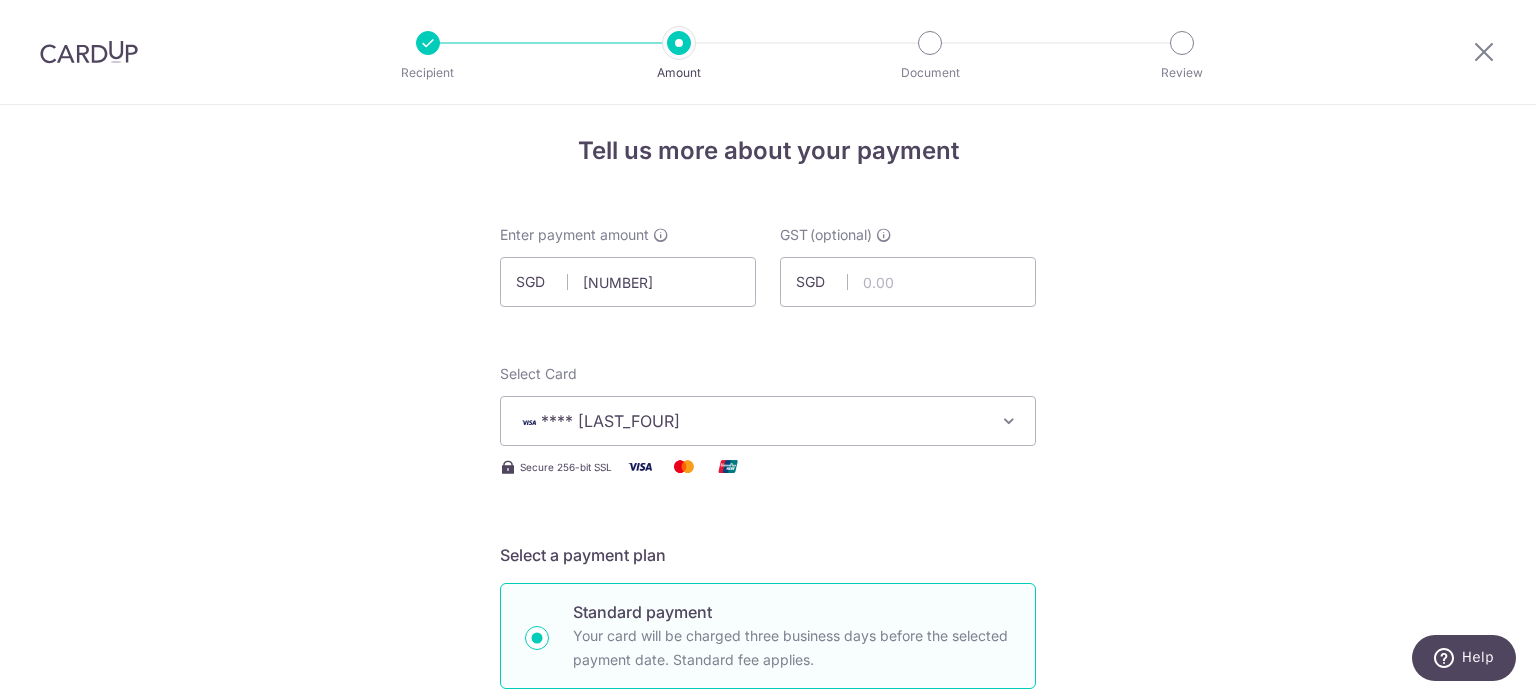scroll, scrollTop: 0, scrollLeft: 0, axis: both 